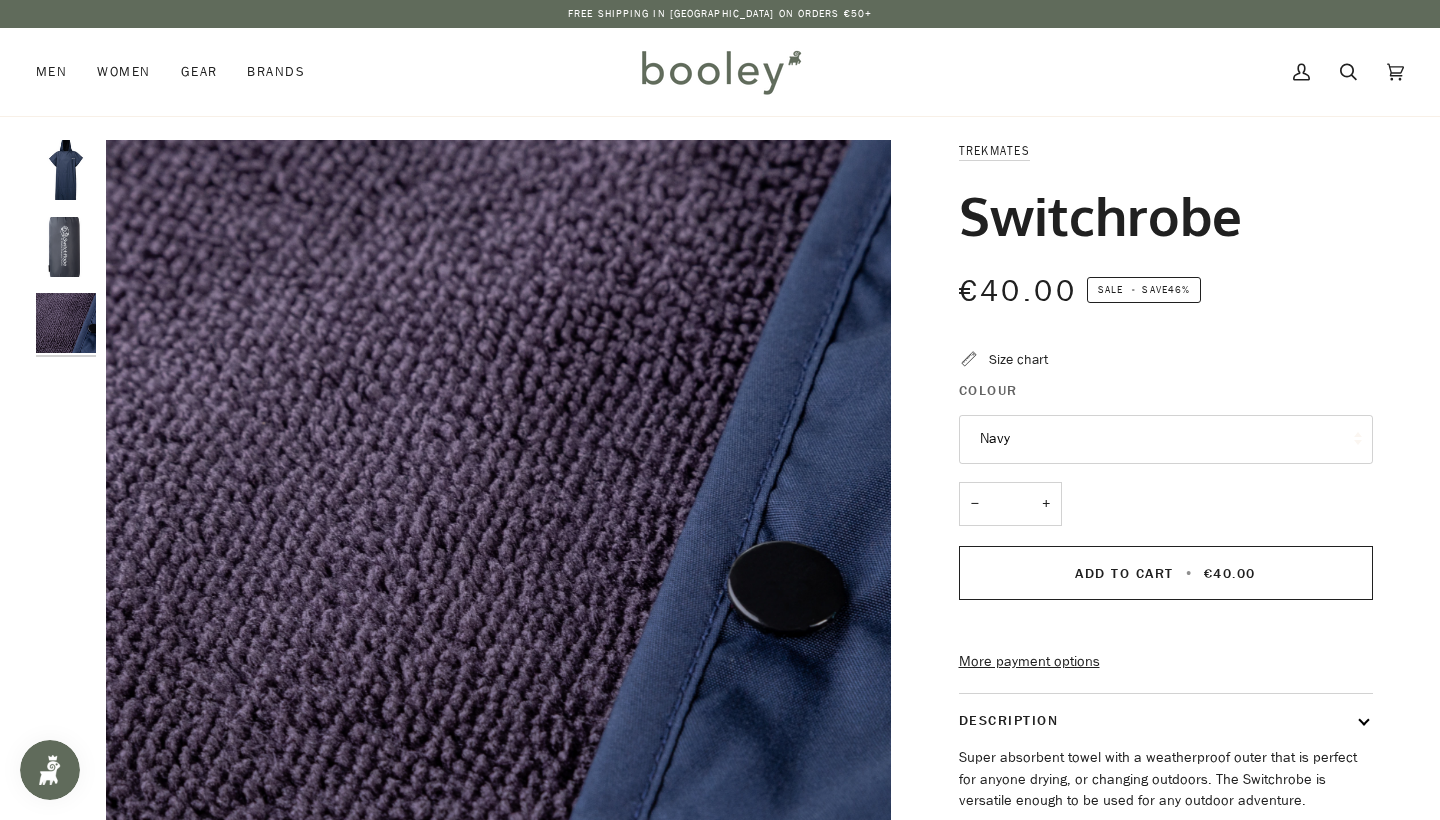 scroll, scrollTop: 0, scrollLeft: 0, axis: both 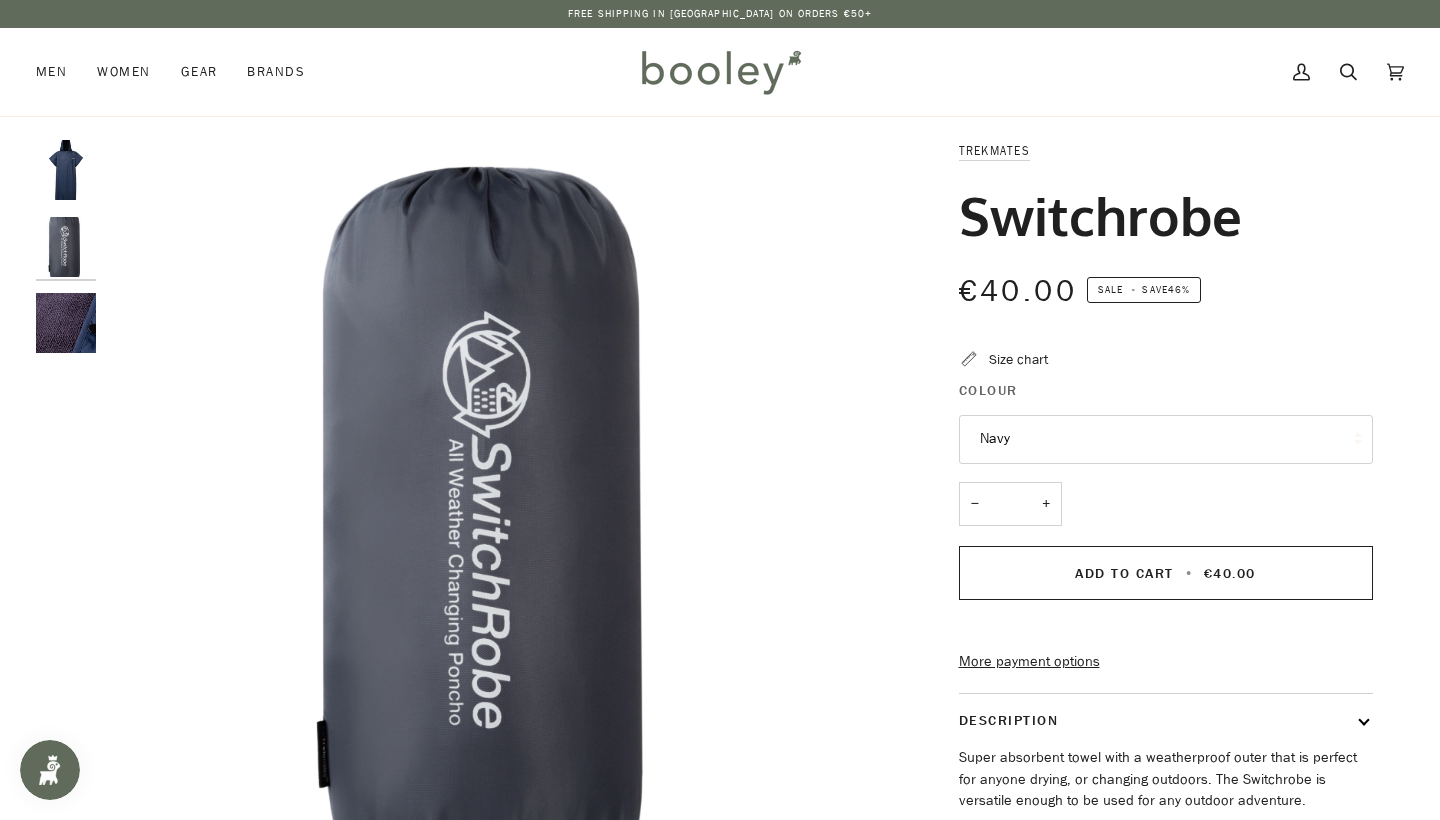click at bounding box center [66, 170] 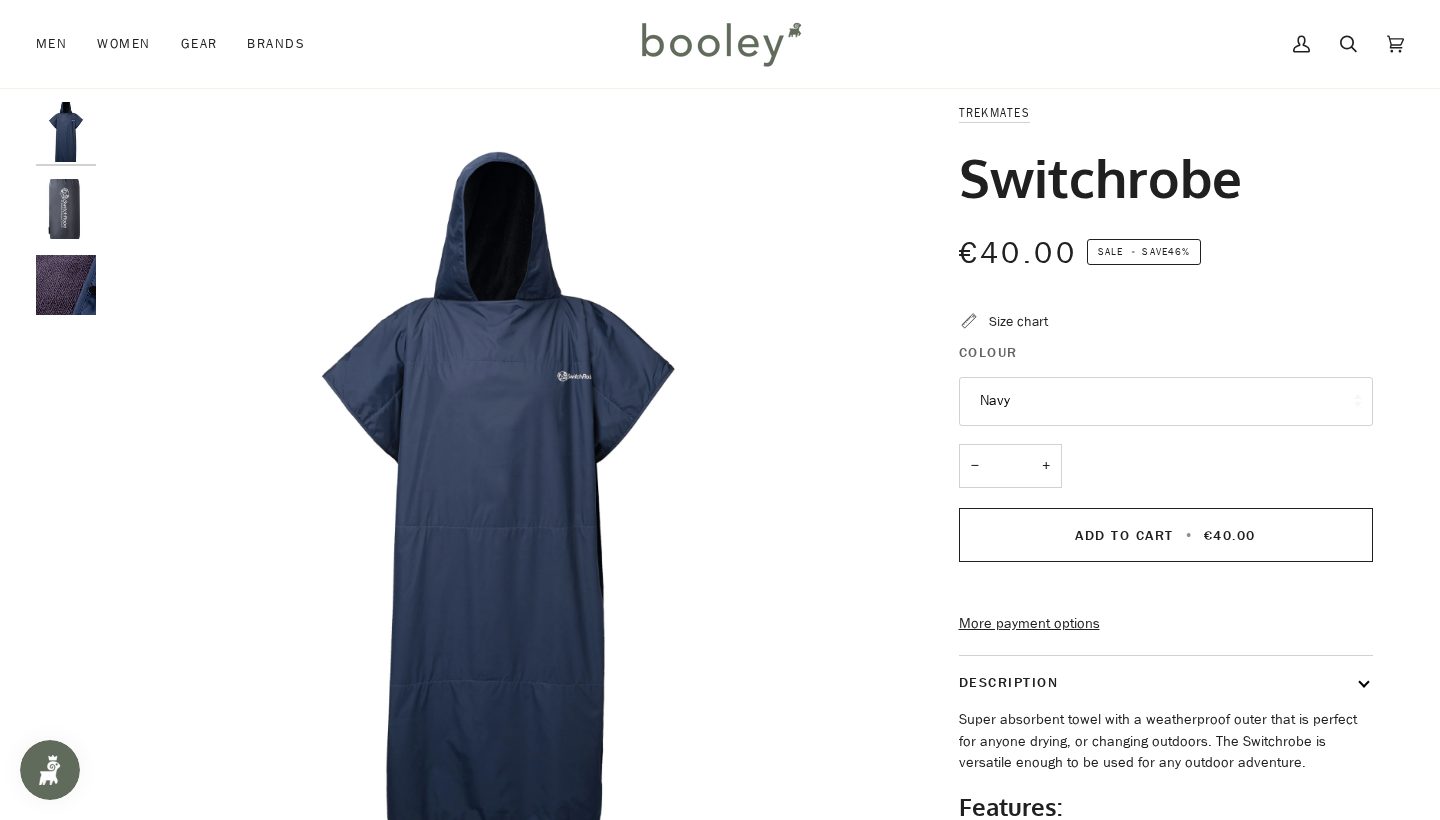 scroll, scrollTop: 40, scrollLeft: 0, axis: vertical 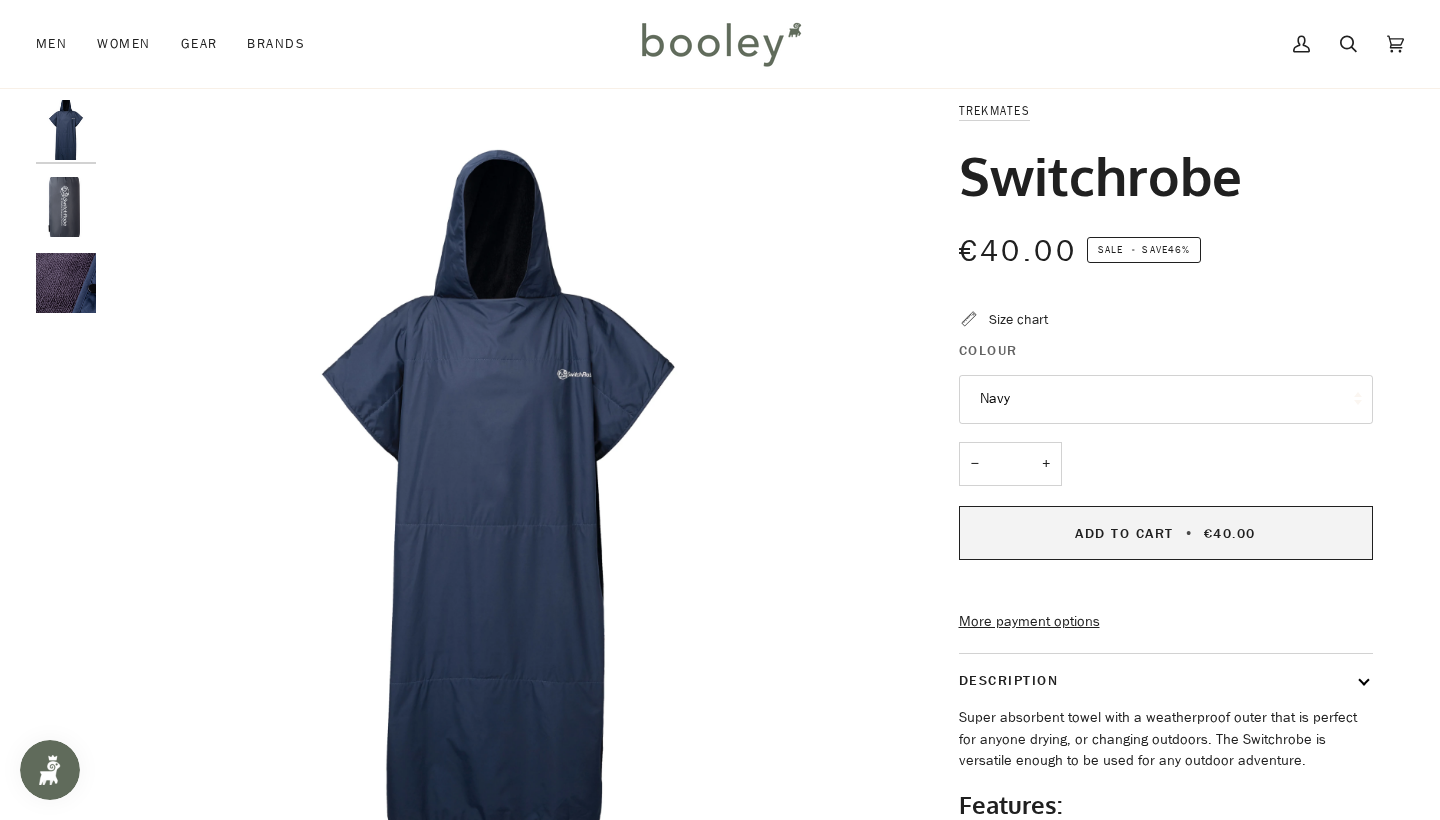 click on "Add to Cart" at bounding box center (1124, 533) 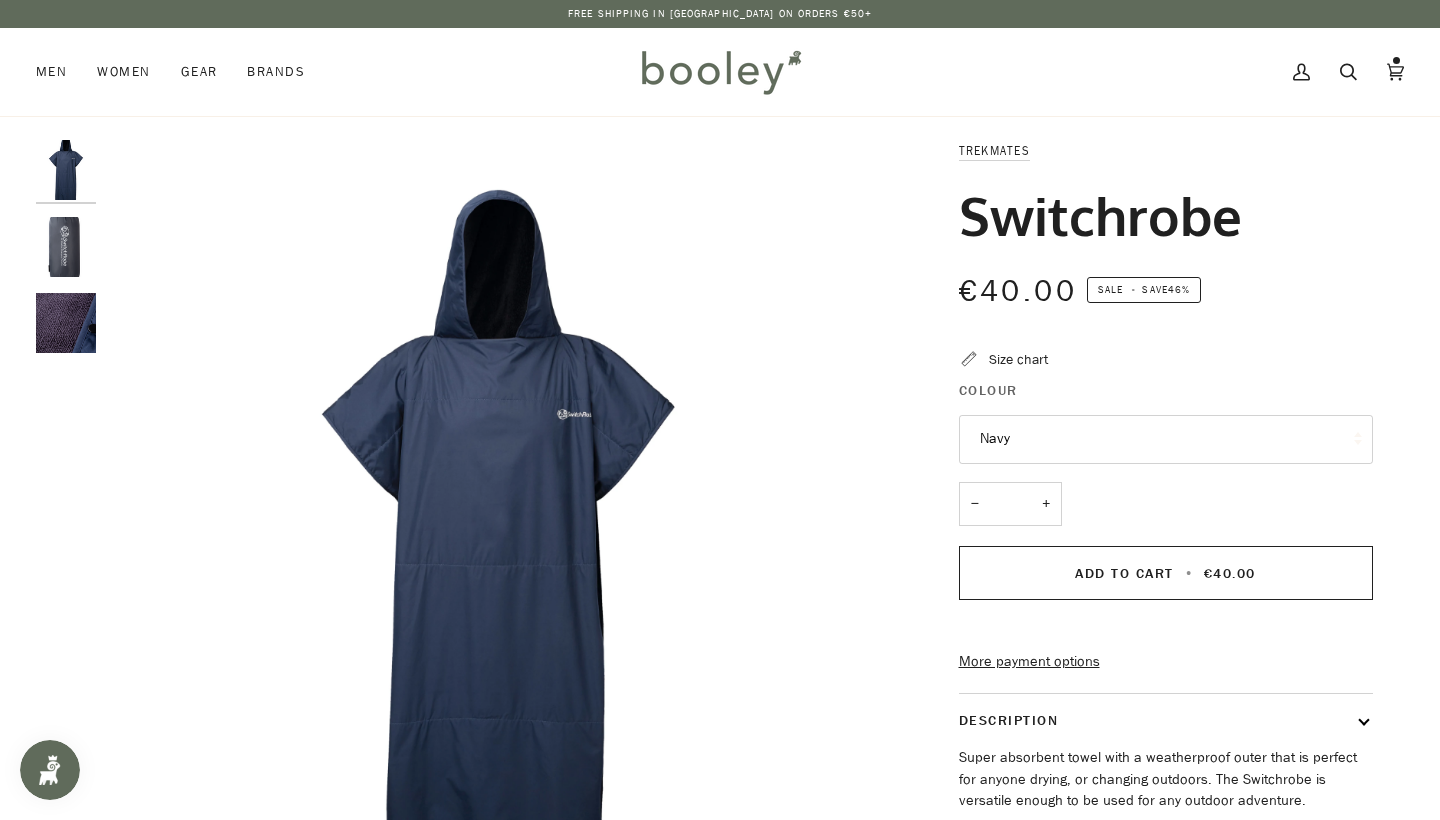 scroll, scrollTop: 0, scrollLeft: 0, axis: both 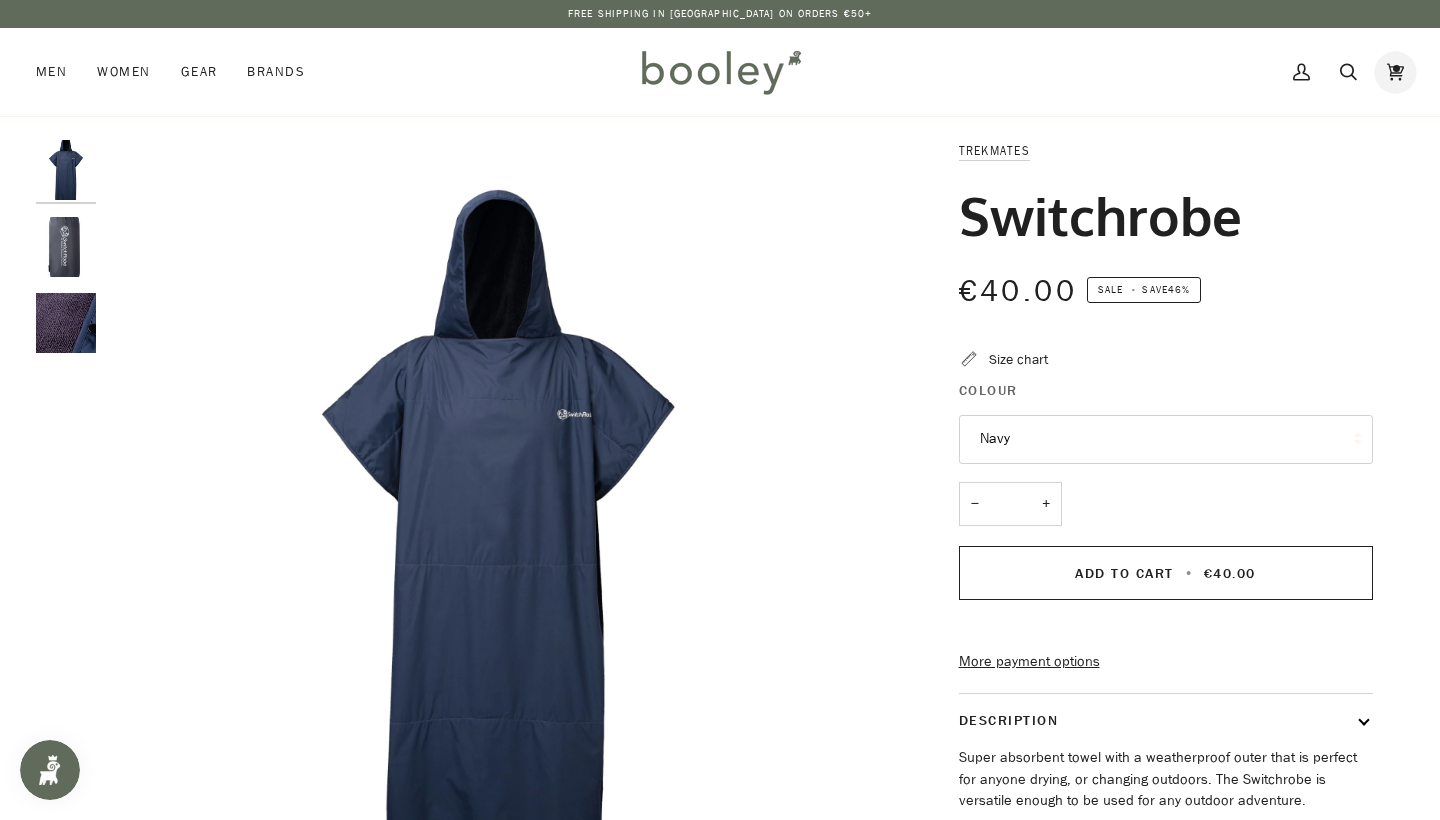 click 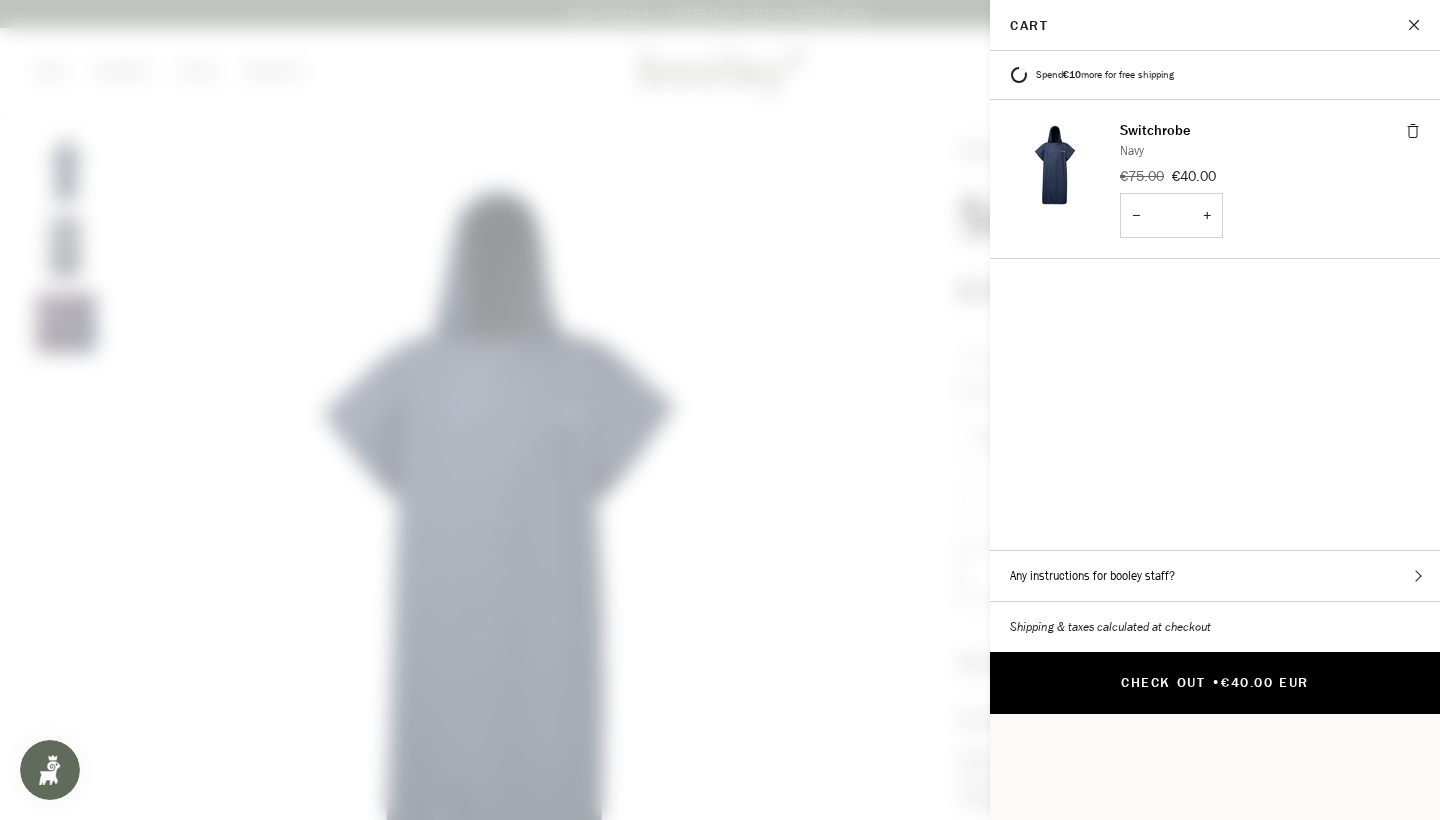 click on "Check Out •
€40.00 EUR" at bounding box center [1215, 683] 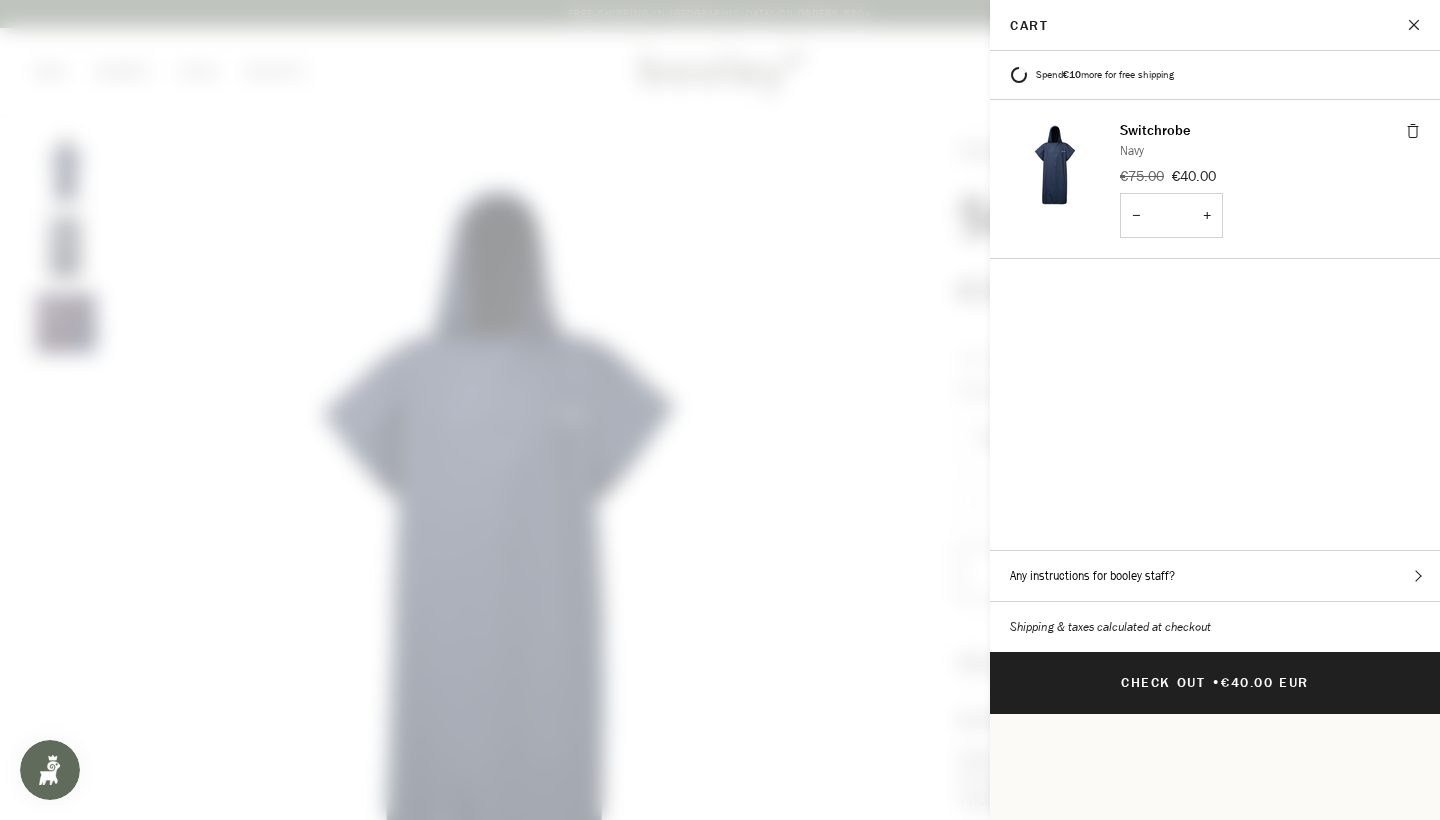 click at bounding box center (1415, 25) 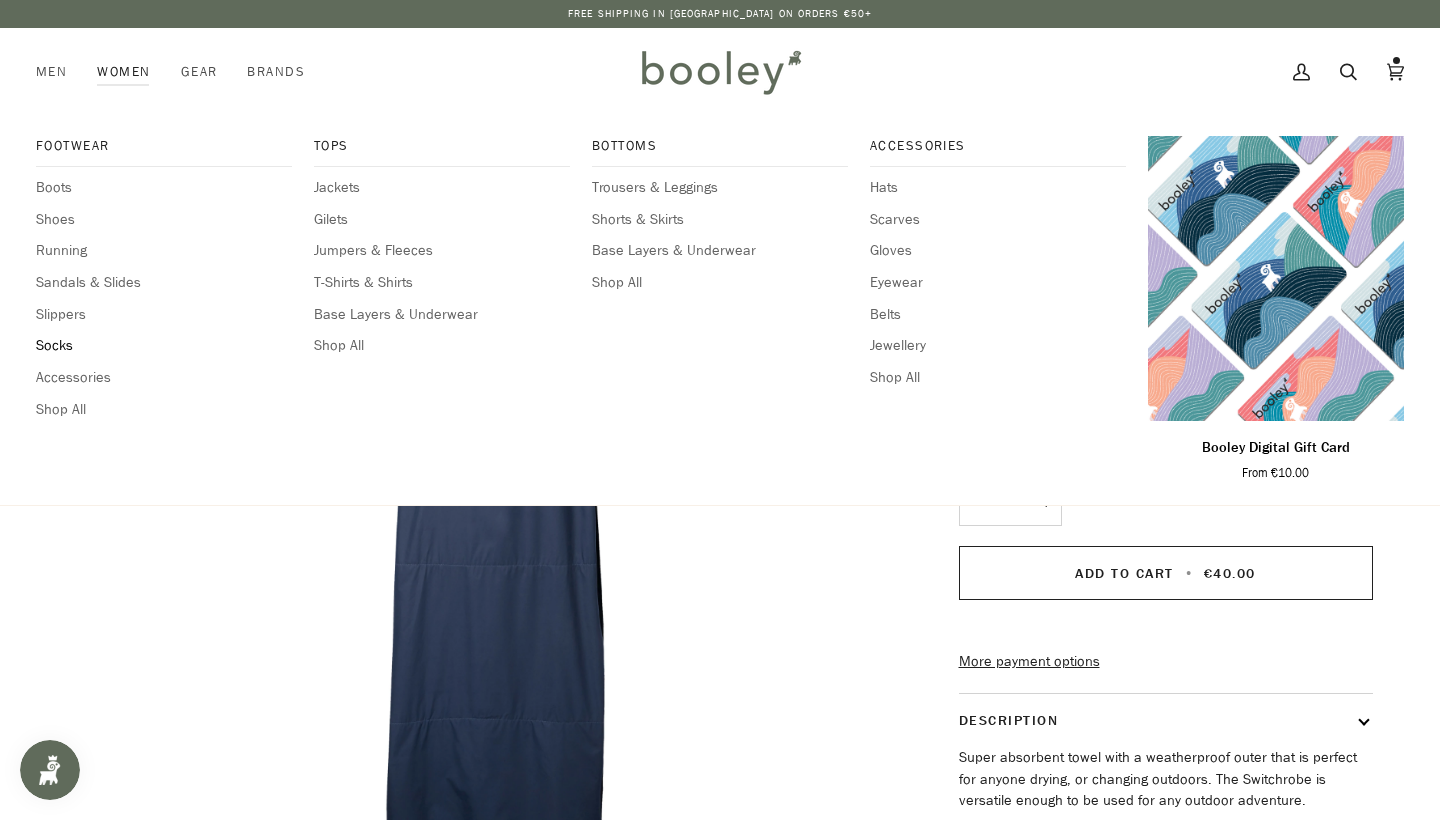 click on "Socks" at bounding box center [164, 346] 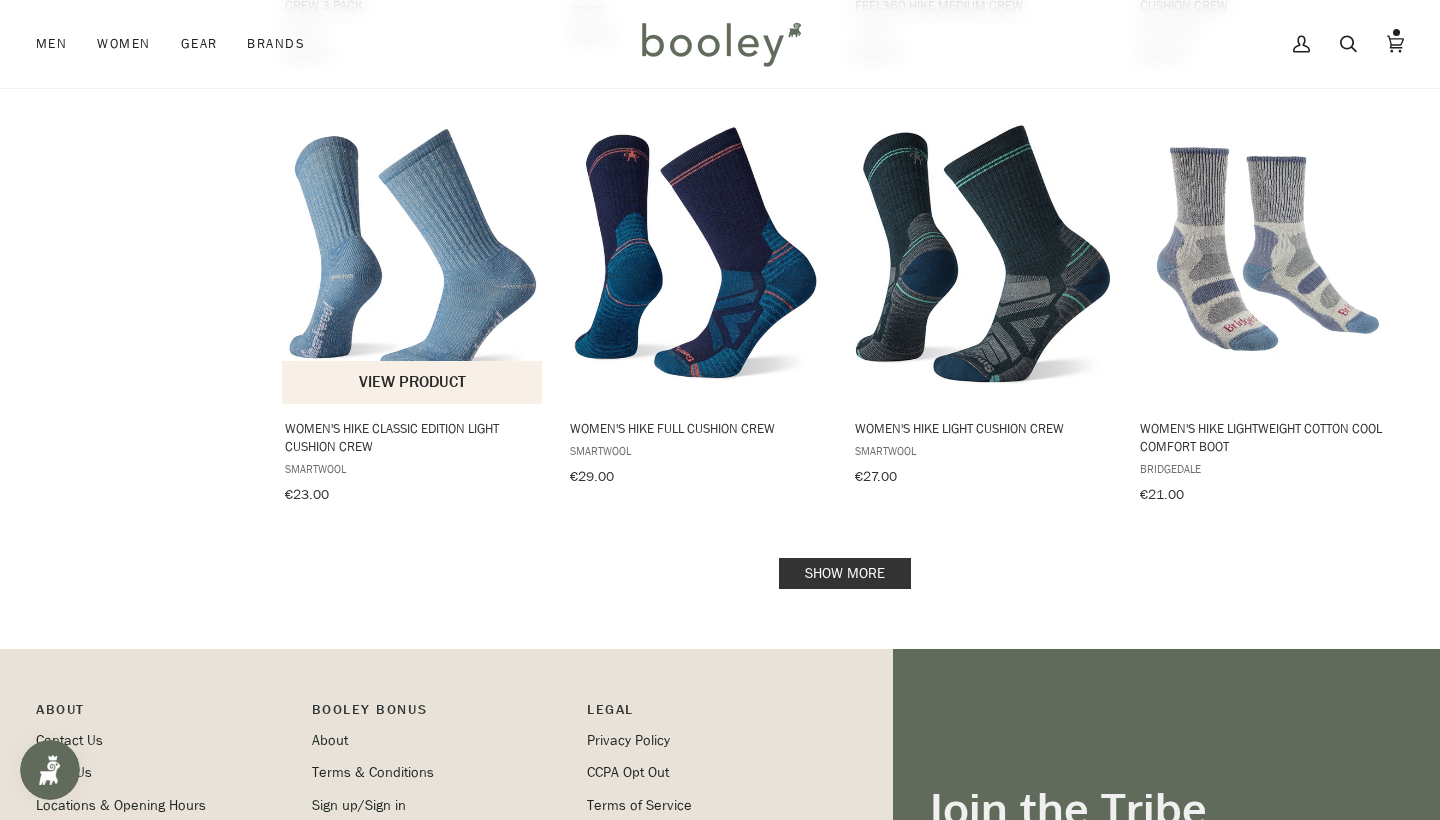 scroll, scrollTop: 1982, scrollLeft: 0, axis: vertical 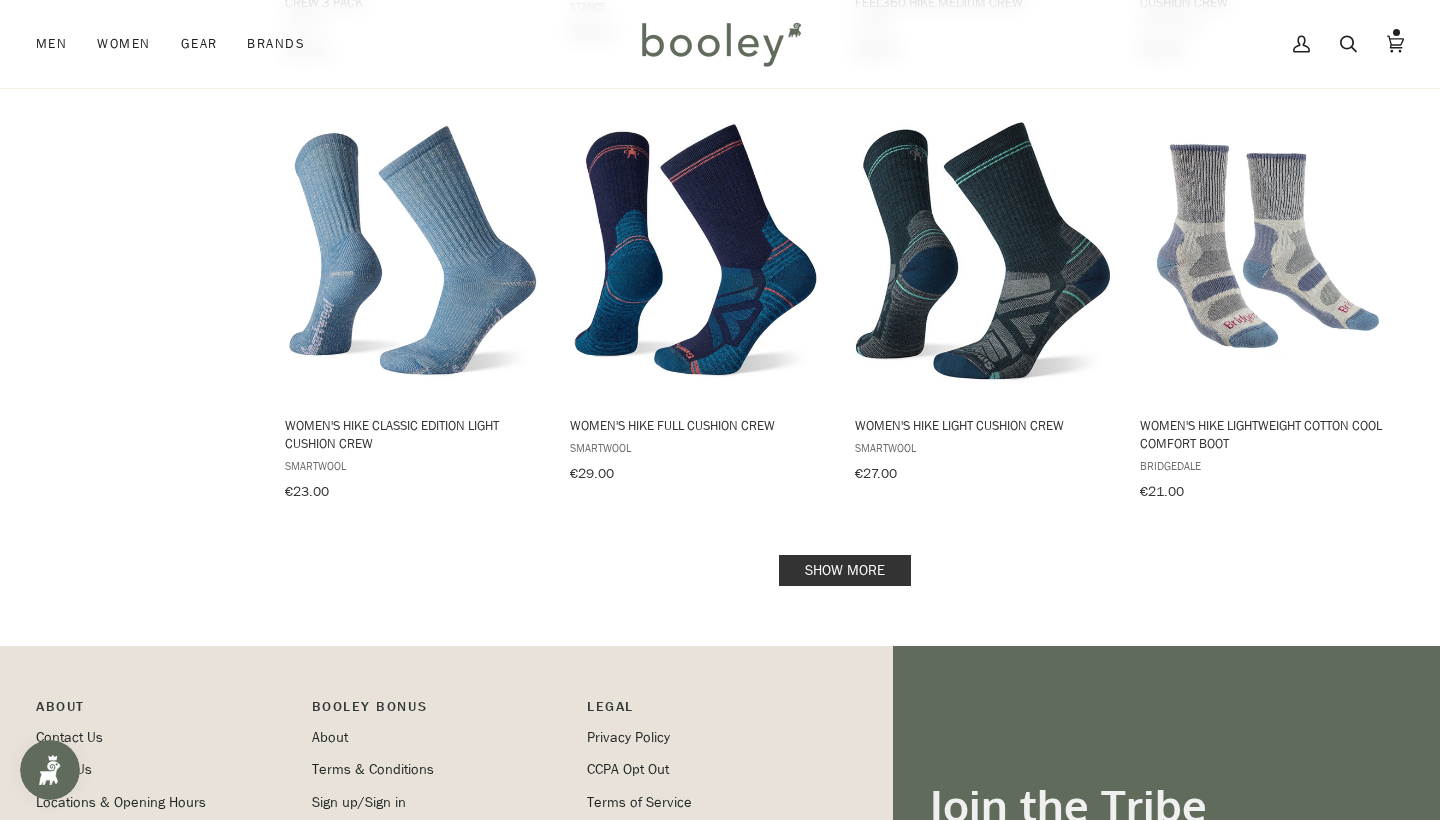 click on "Show more" at bounding box center (845, 570) 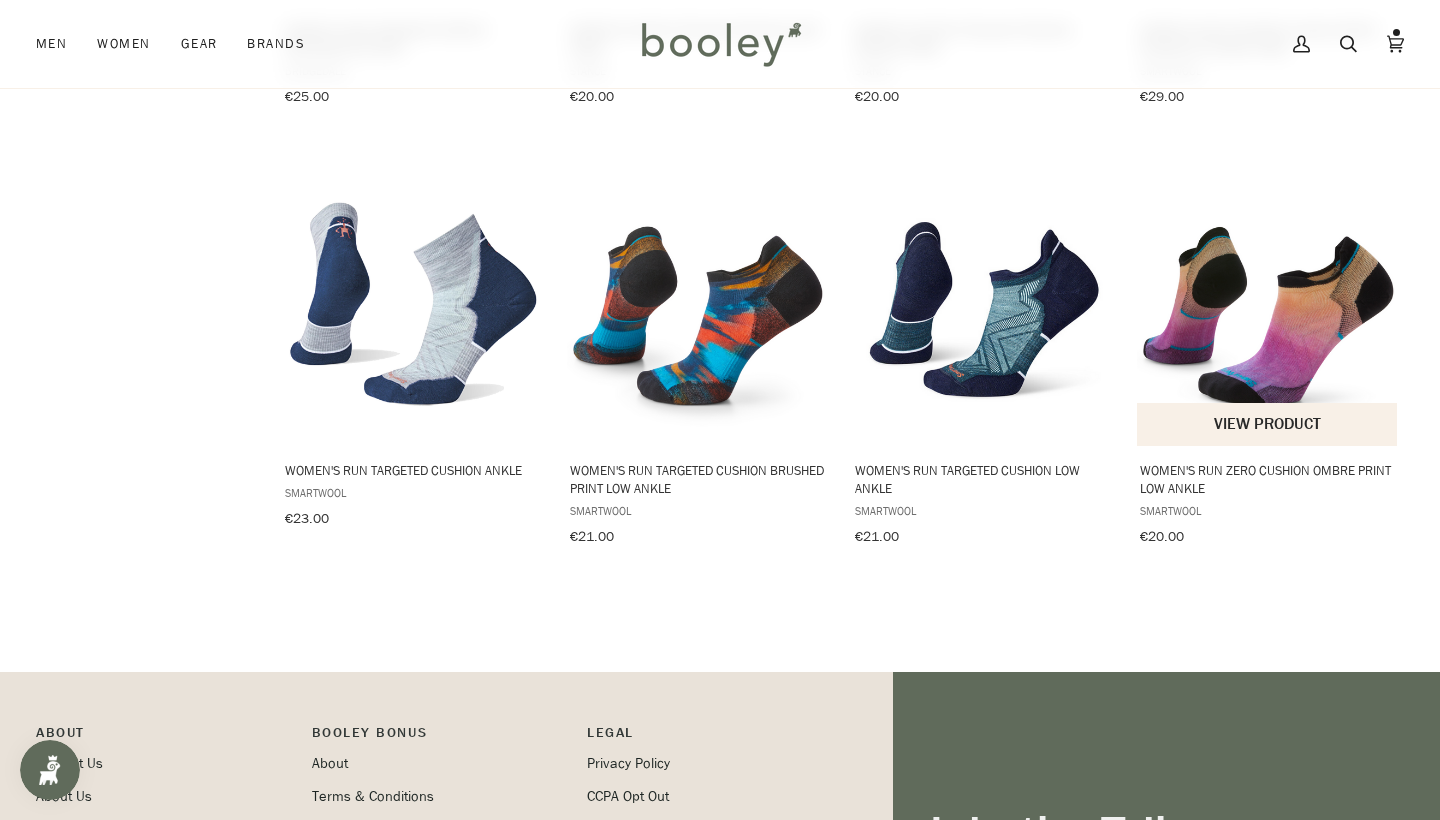 scroll, scrollTop: 2825, scrollLeft: 0, axis: vertical 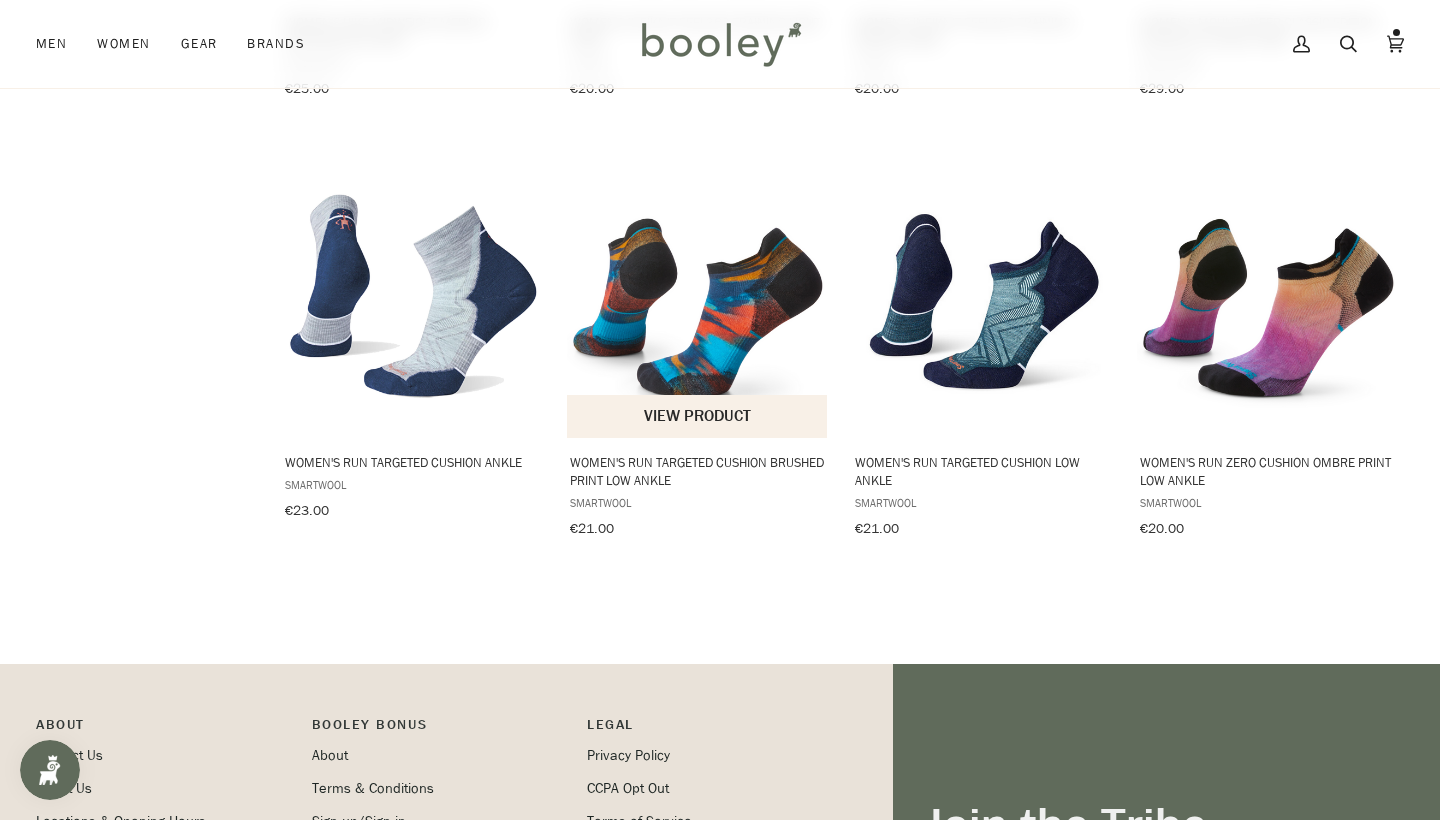 click on "Women's Run Targeted Cushion Brushed Print Low Ankle" at bounding box center (698, 471) 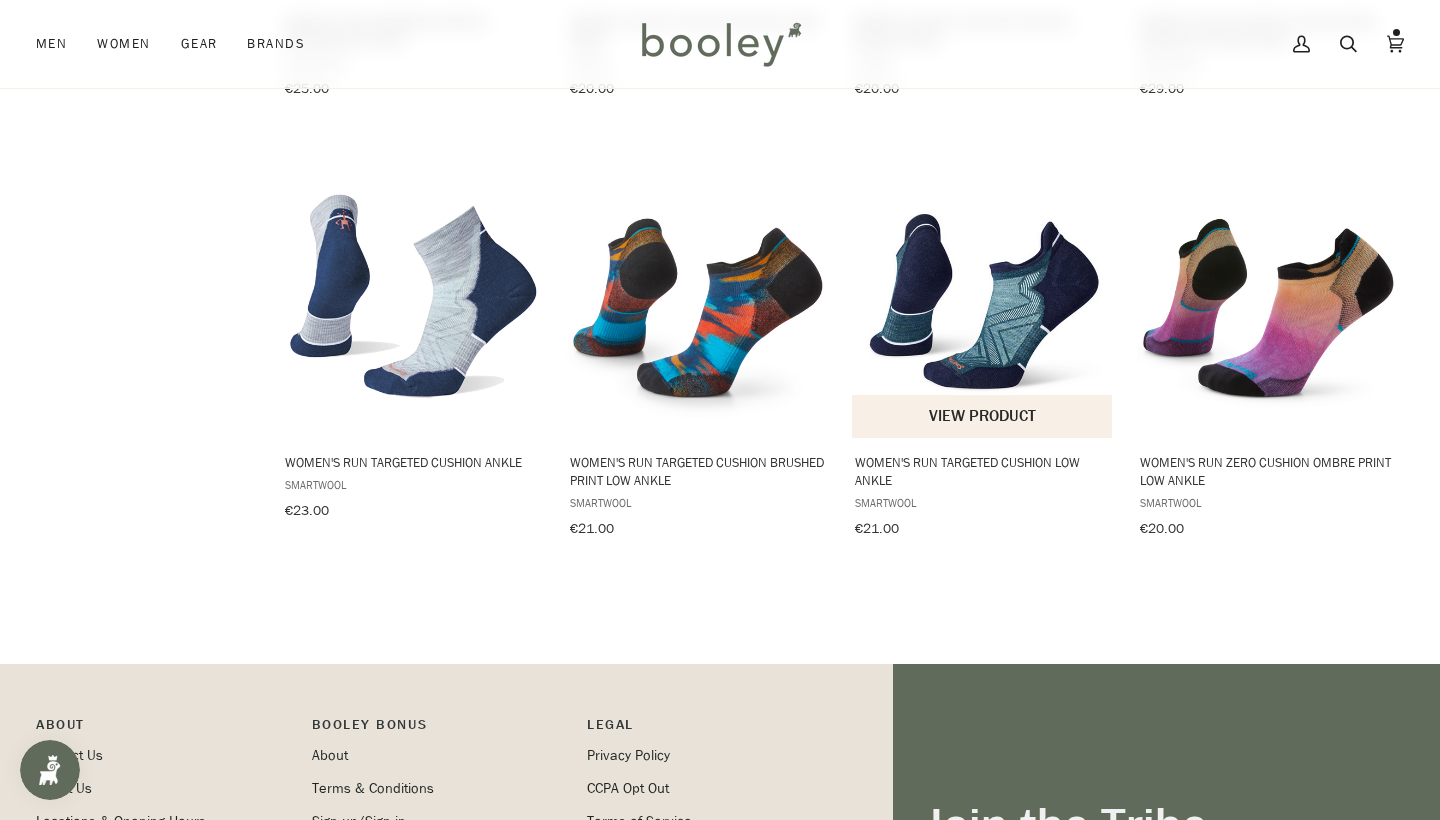 click on "Women's Run Targeted Cushion Low Ankle" at bounding box center [983, 471] 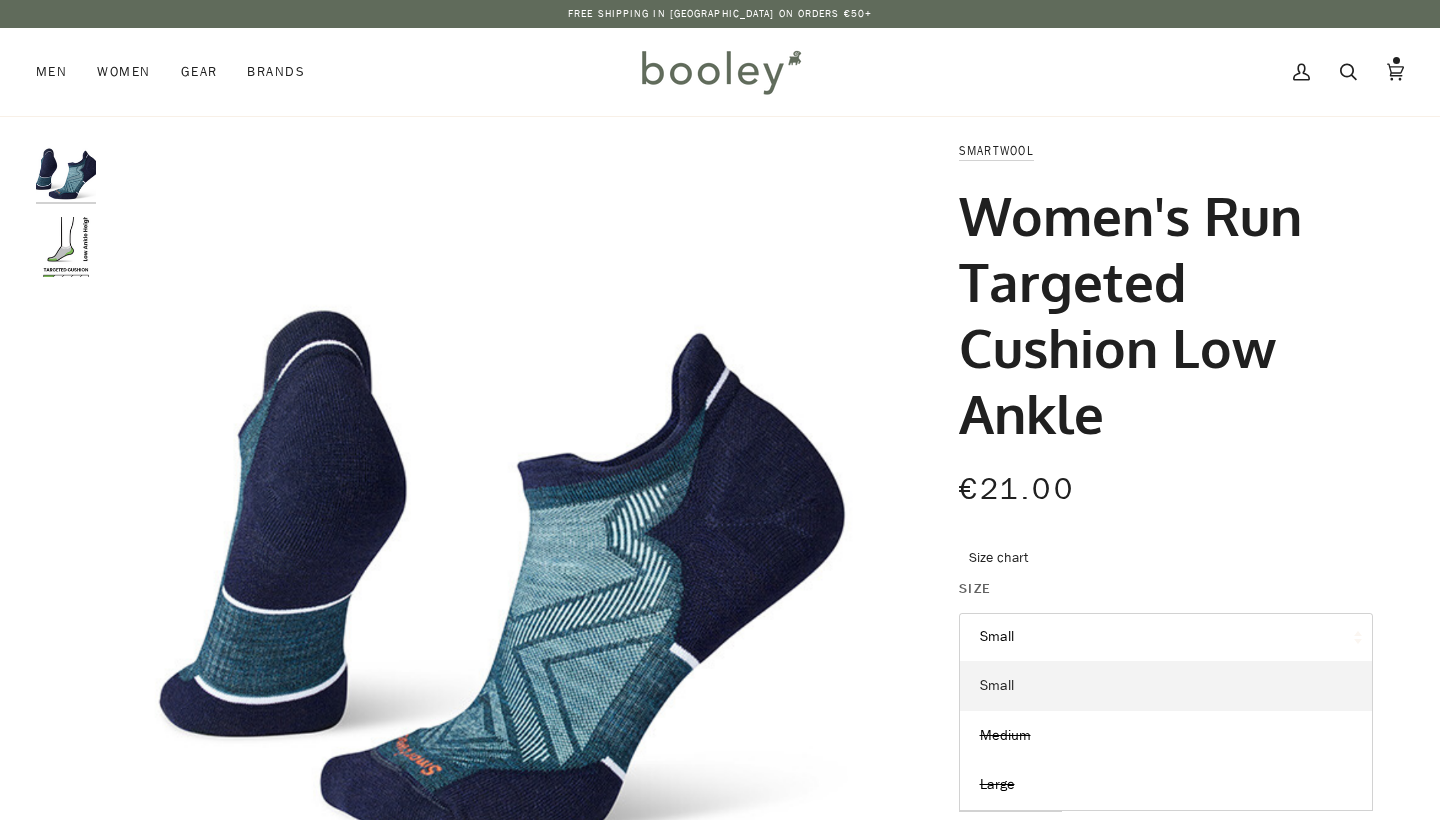 scroll, scrollTop: 0, scrollLeft: 0, axis: both 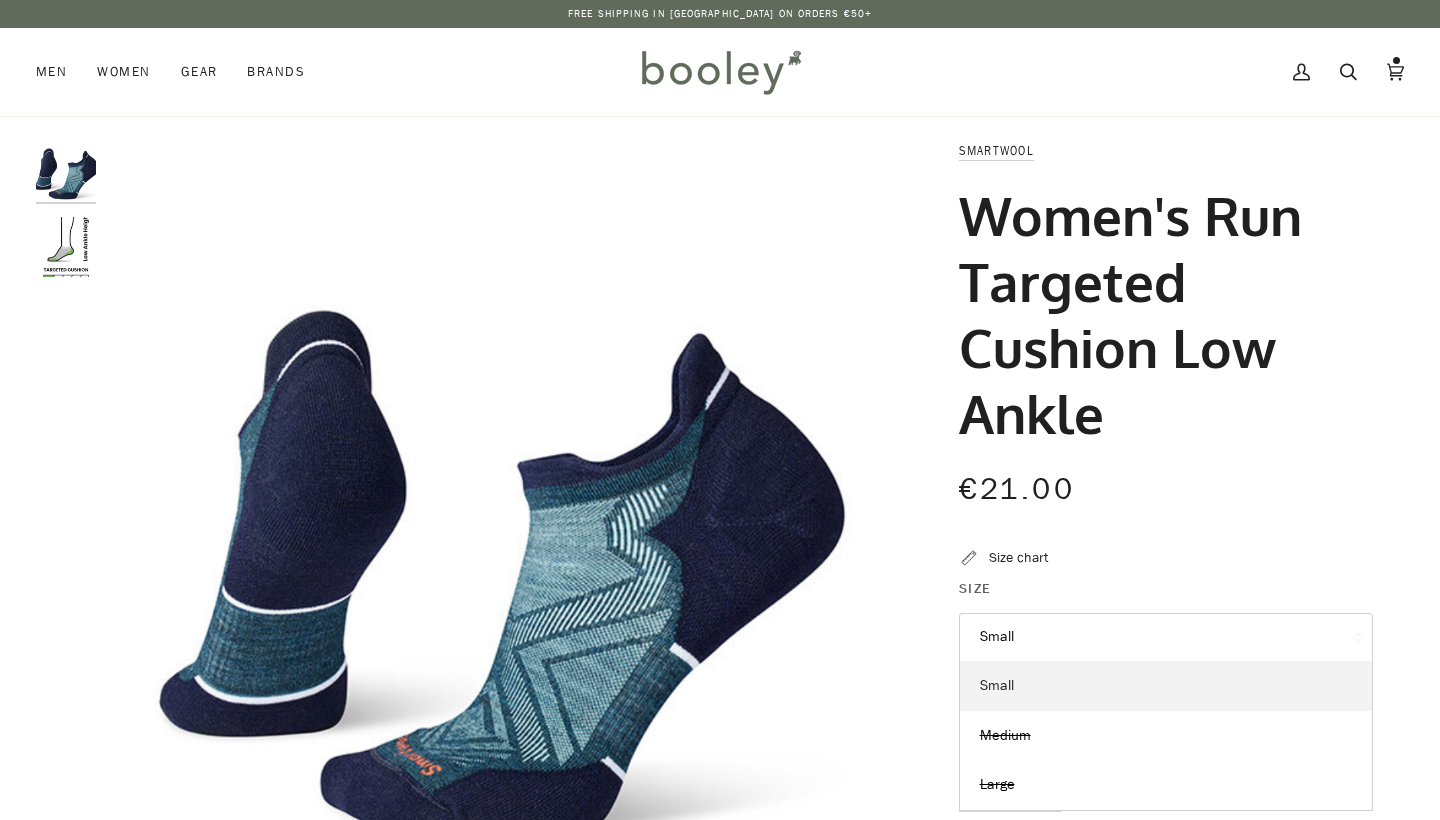 click on "Small" at bounding box center (1166, 686) 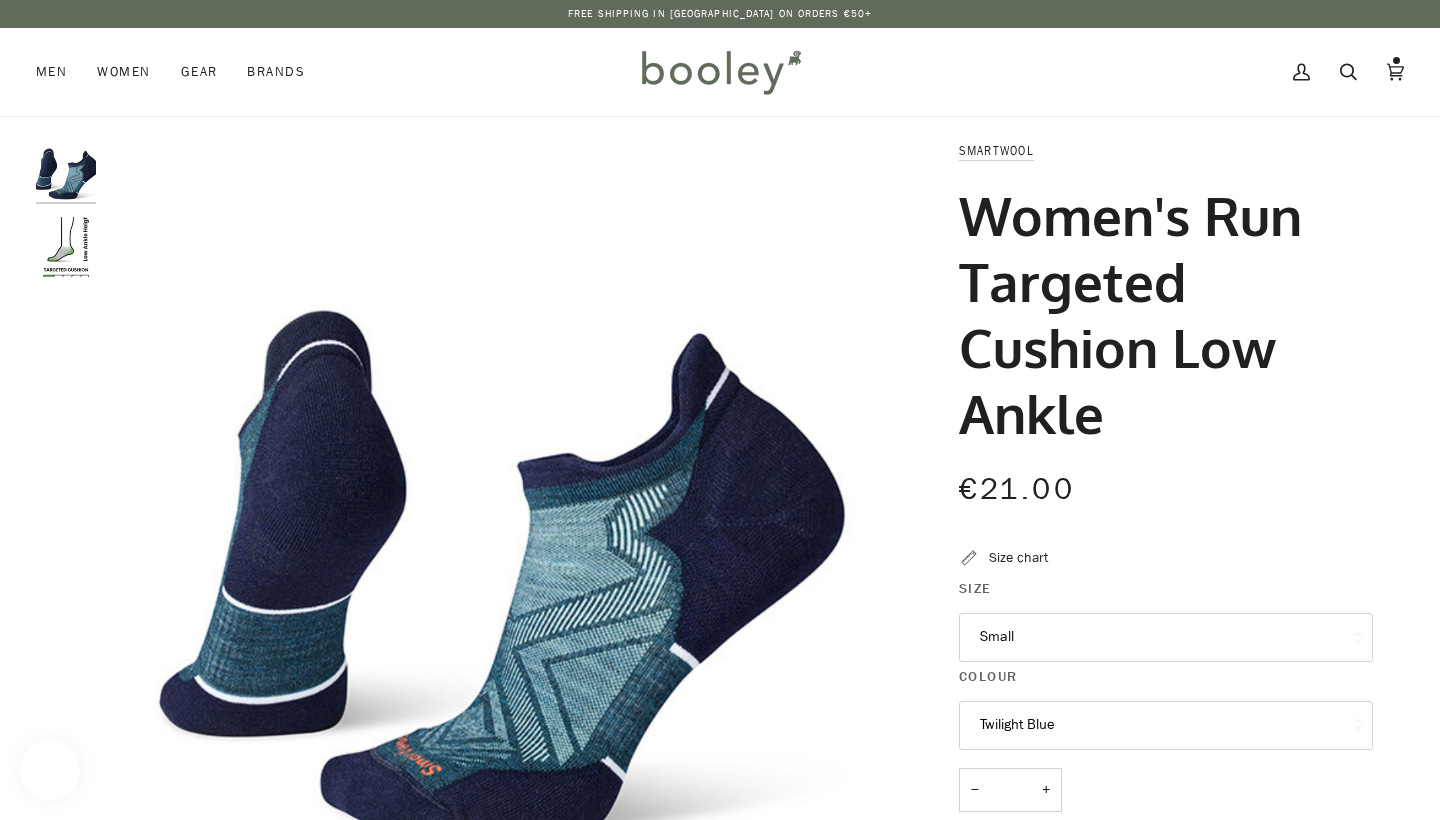 click on "Size chart" at bounding box center (1018, 557) 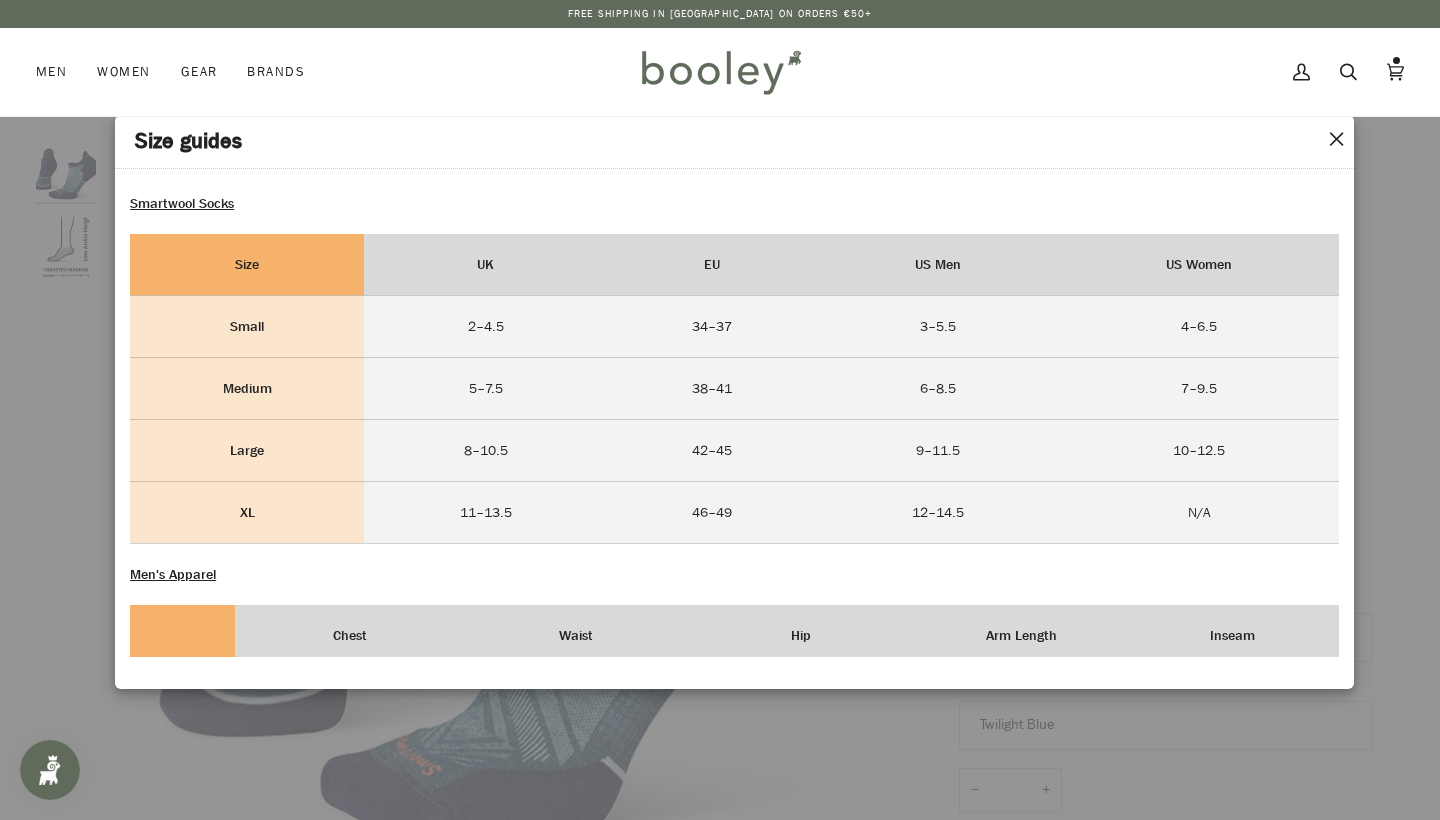 scroll, scrollTop: 0, scrollLeft: 0, axis: both 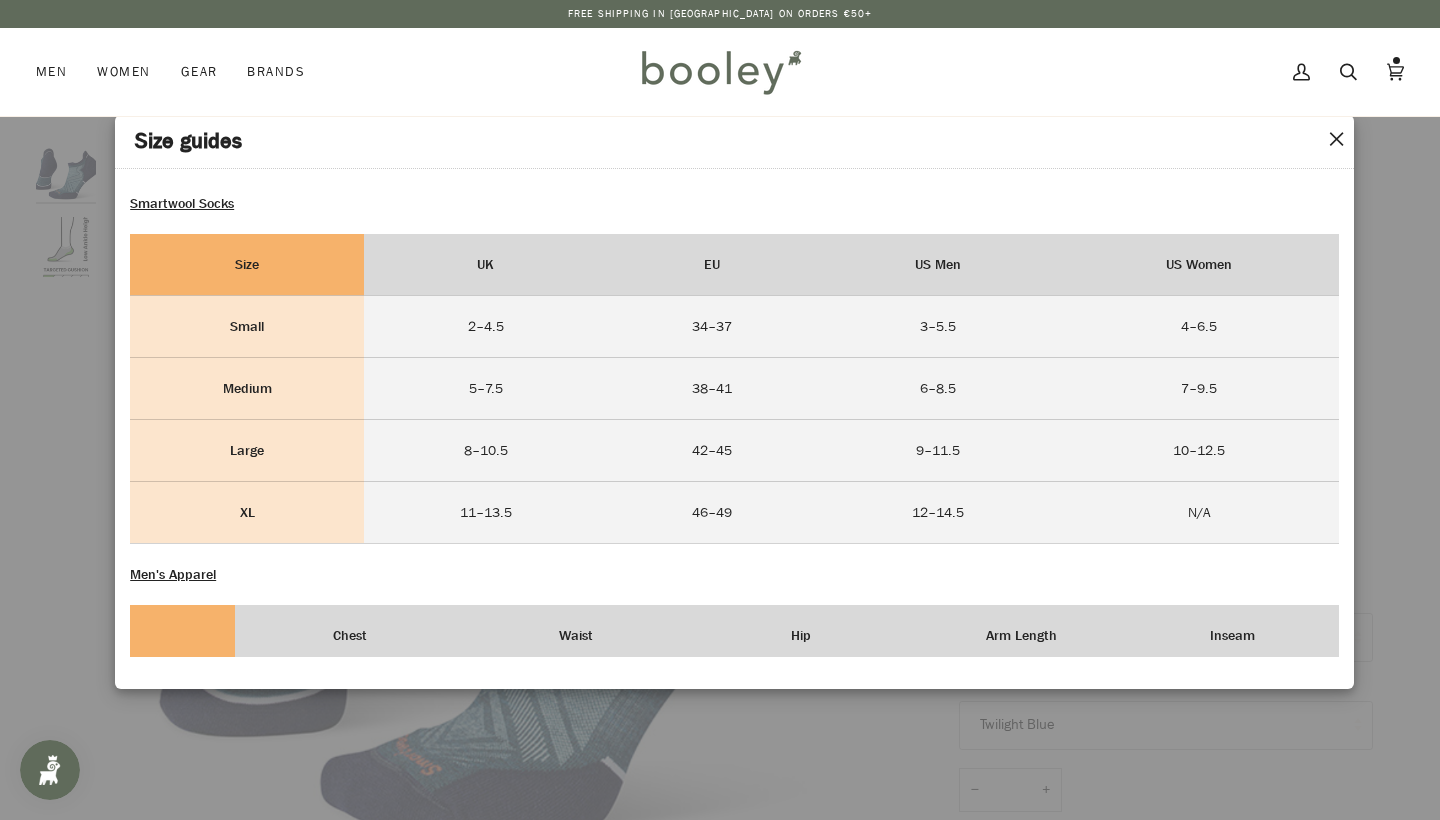click at bounding box center [720, 410] 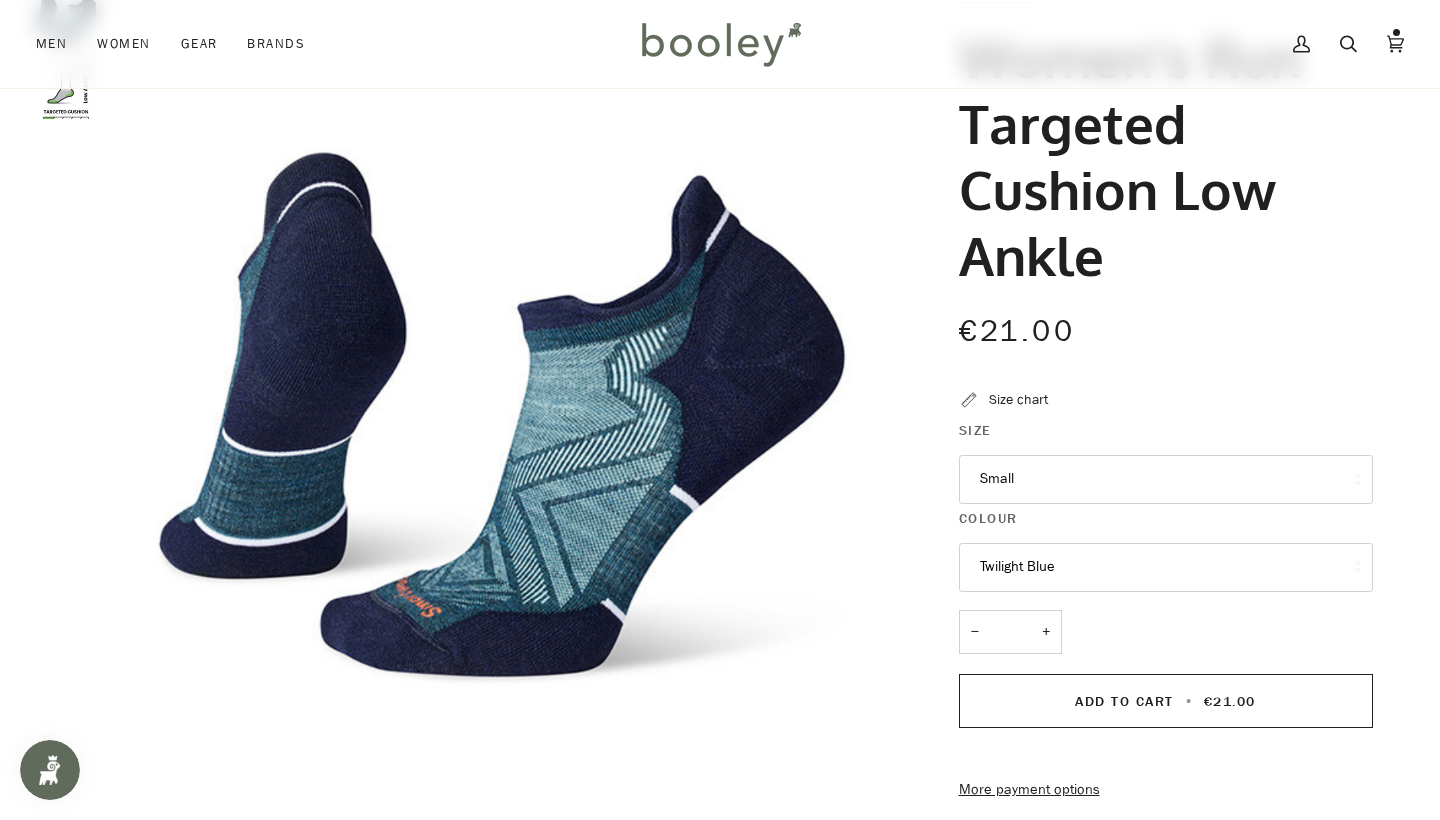 scroll, scrollTop: 189, scrollLeft: 0, axis: vertical 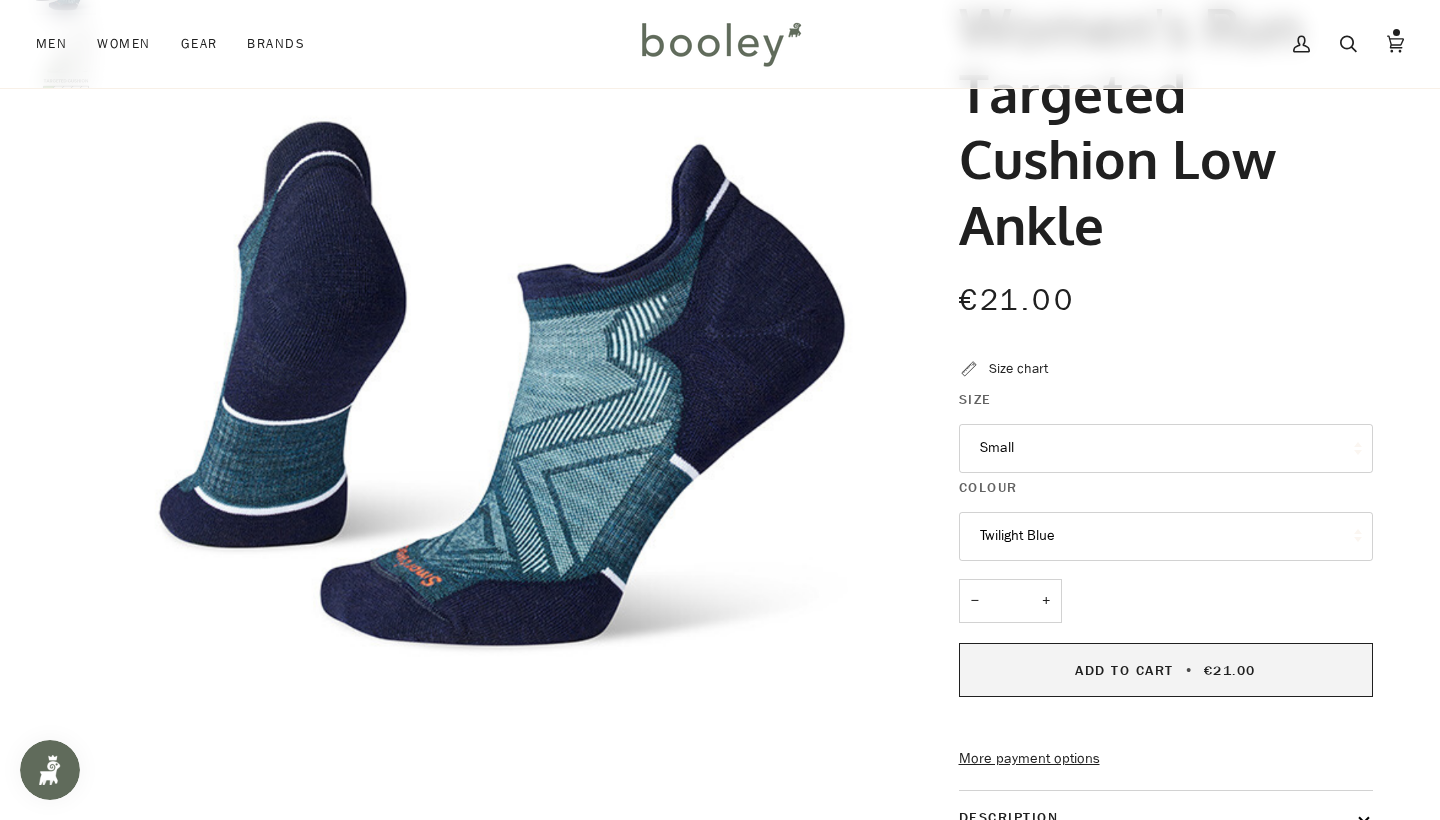 click on "Add to Cart" at bounding box center [1124, 670] 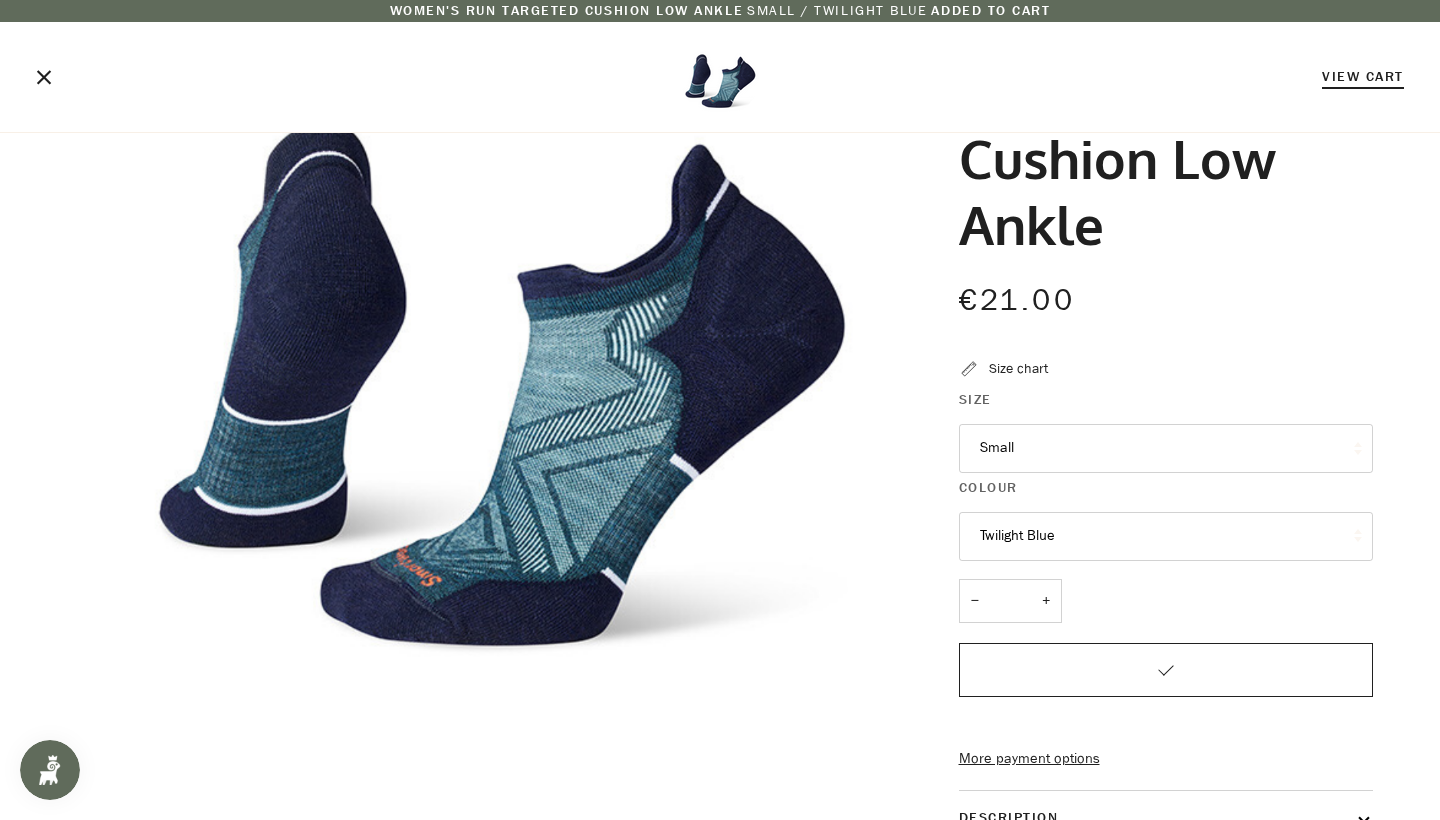 click on "View Cart" at bounding box center (1363, 76) 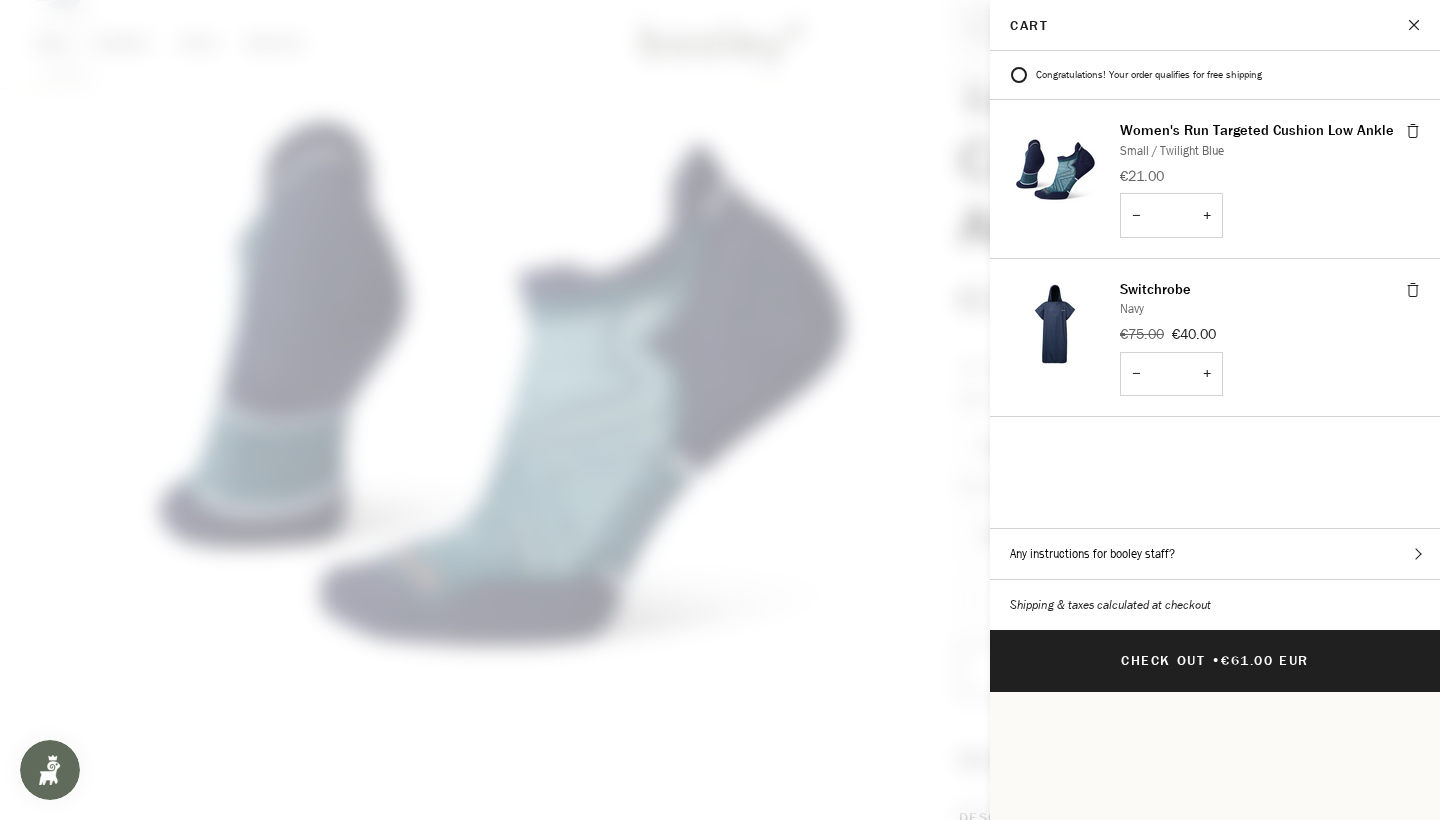 click at bounding box center (720, 410) 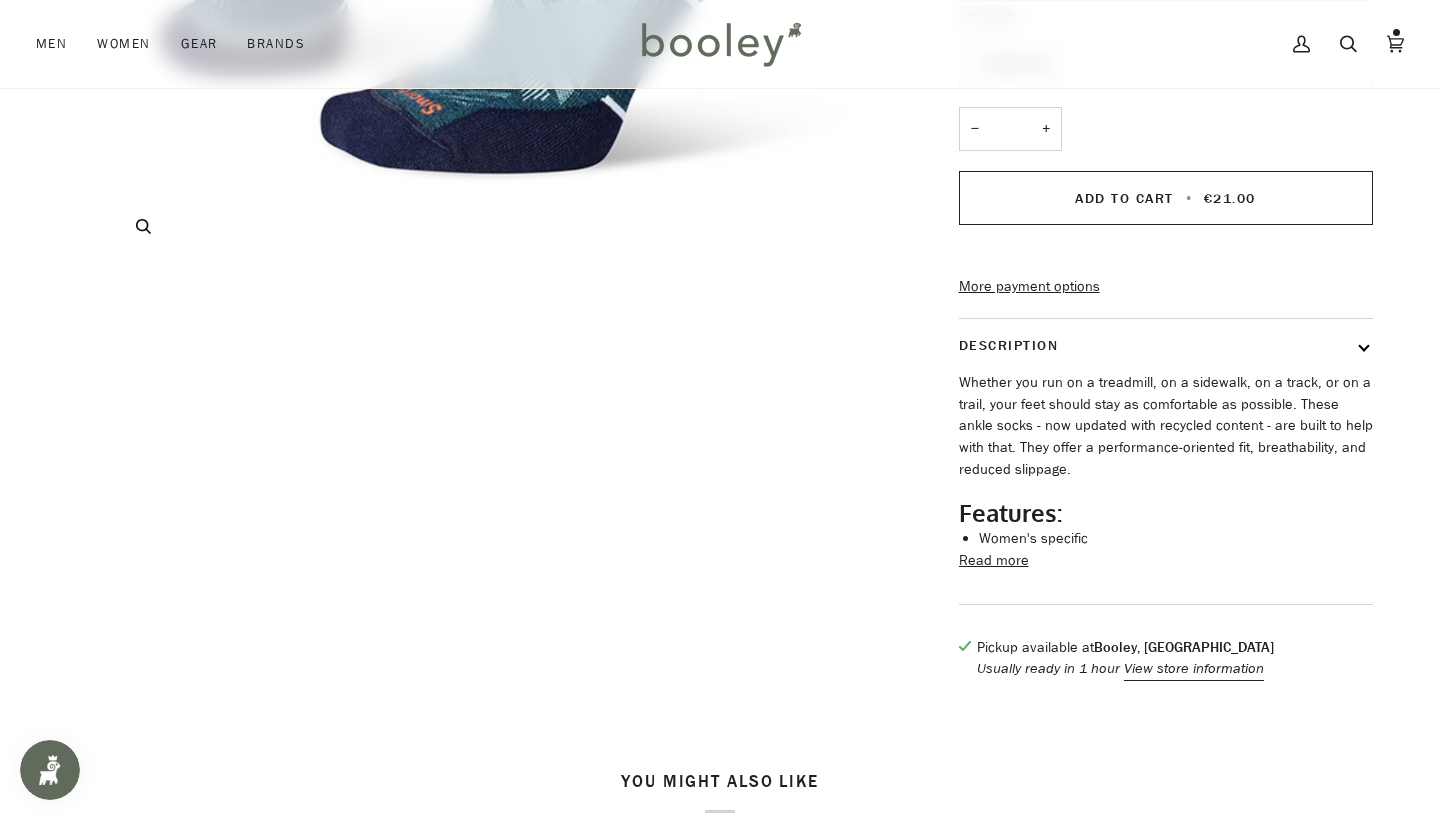 scroll, scrollTop: 664, scrollLeft: 0, axis: vertical 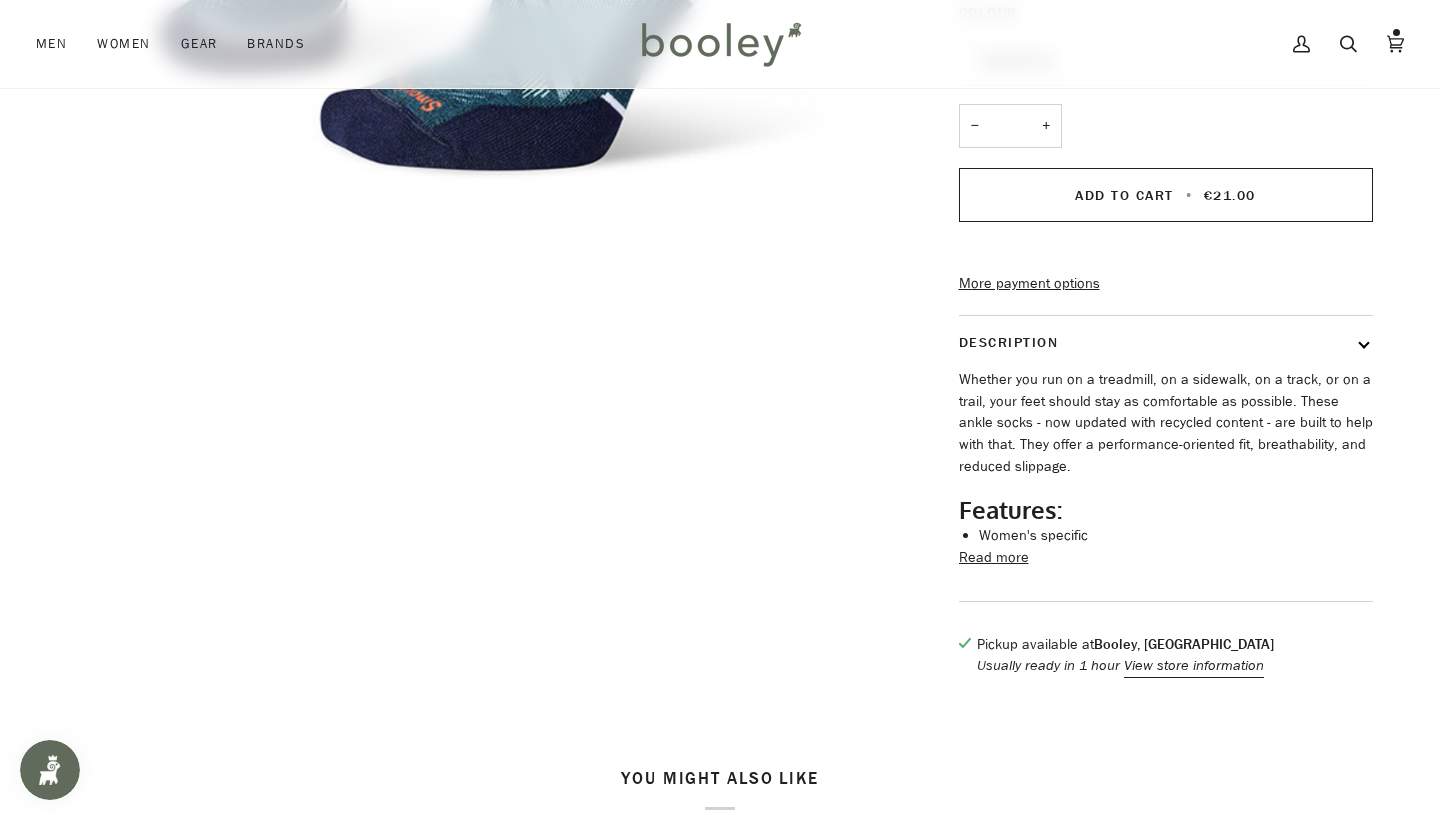 click on "Read more" at bounding box center (994, 558) 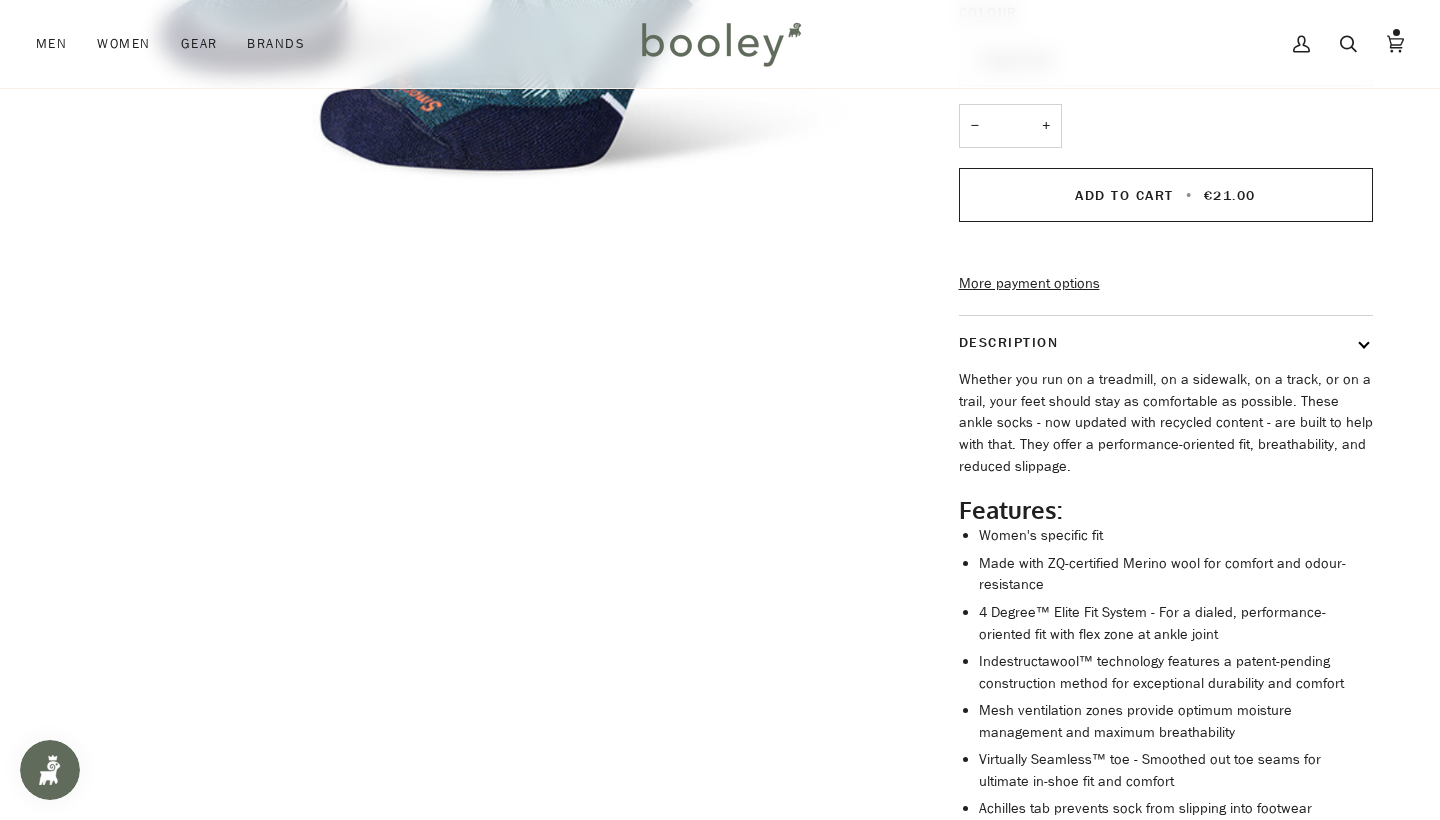 click on "Zoom
Zoom
Previous
Next" at bounding box center (720, 362) 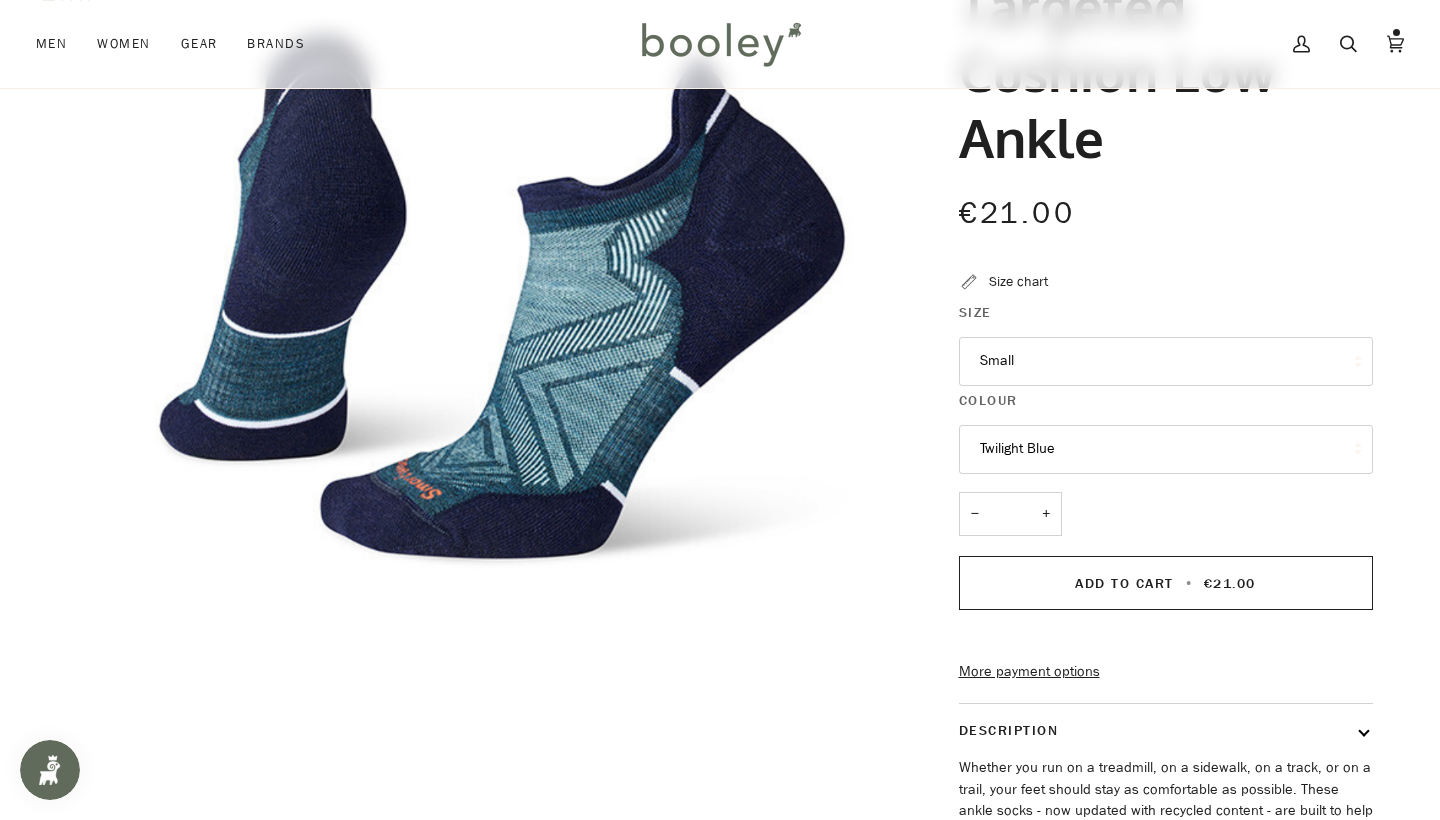 scroll, scrollTop: 0, scrollLeft: 0, axis: both 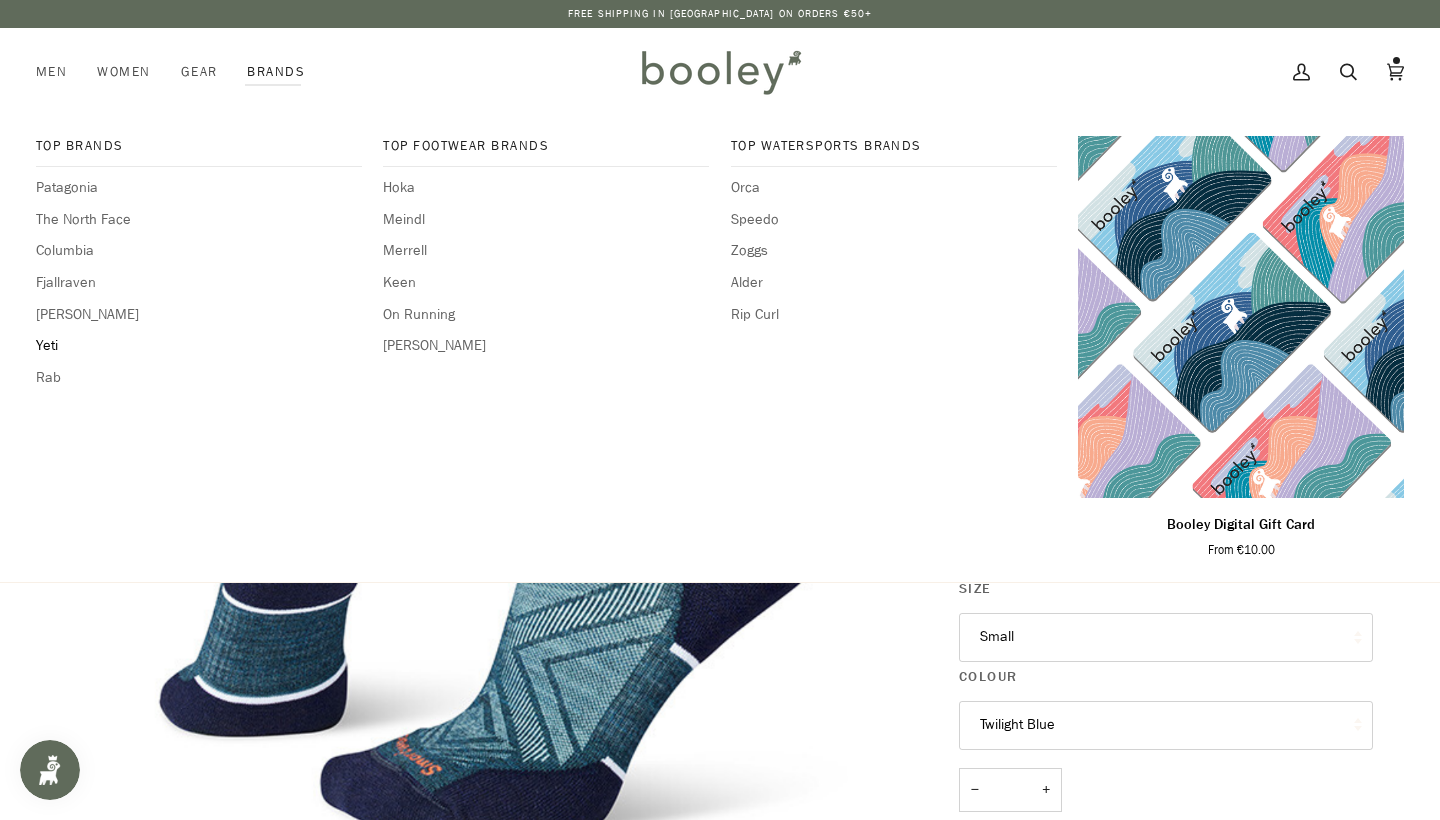 click on "Yeti" at bounding box center [199, 346] 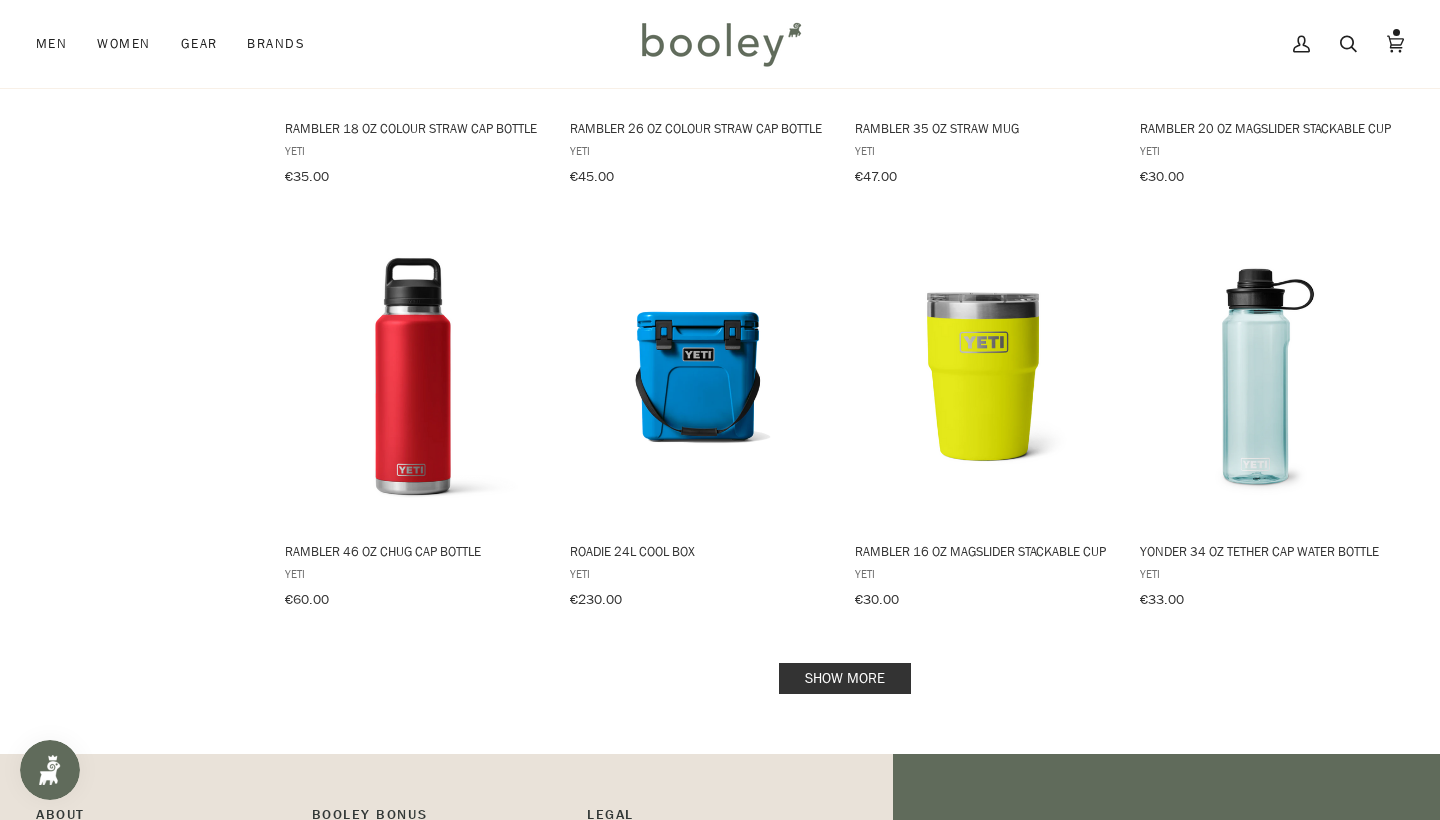 scroll, scrollTop: 1823, scrollLeft: 0, axis: vertical 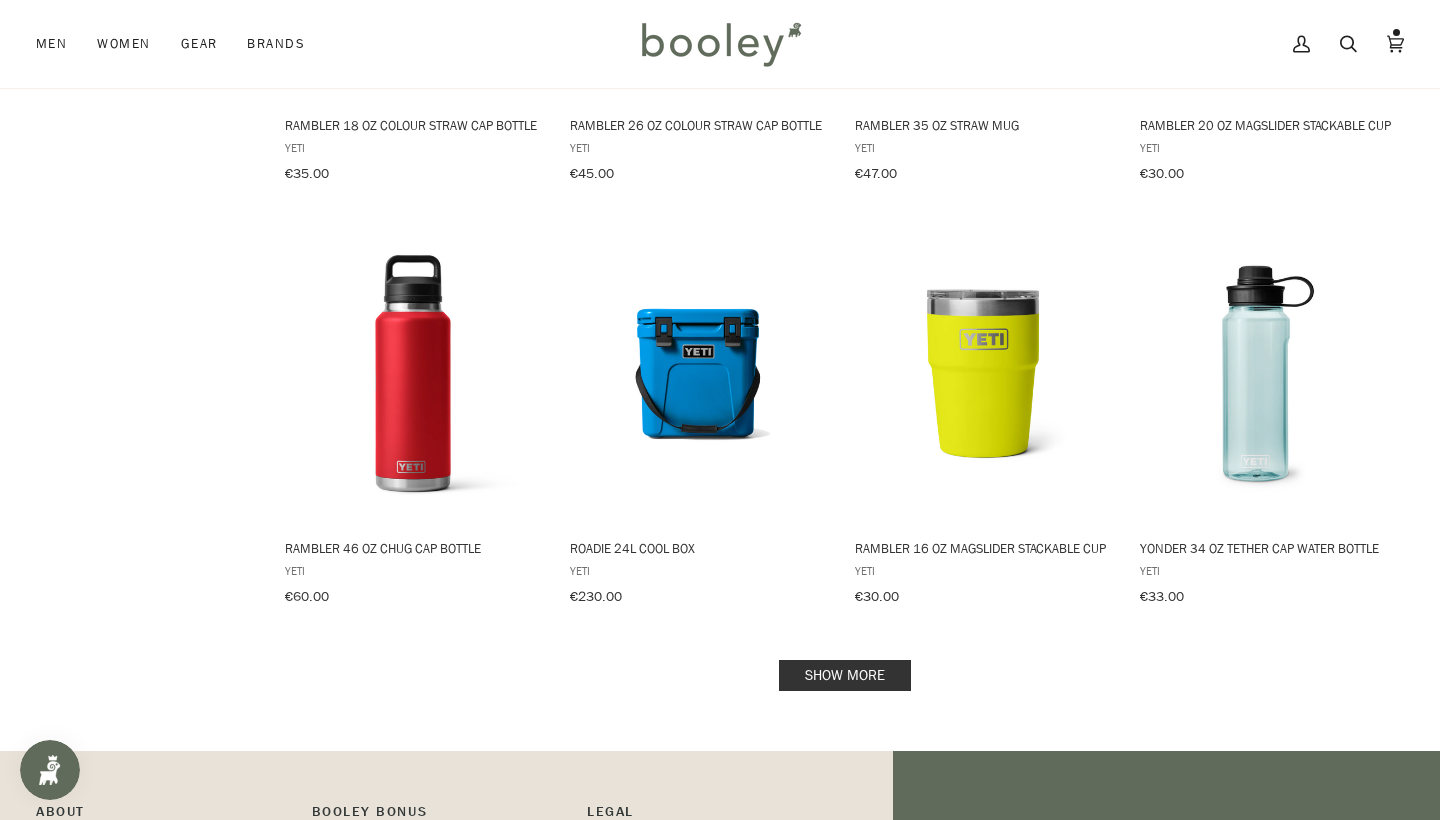 click on "Show more" at bounding box center (845, 675) 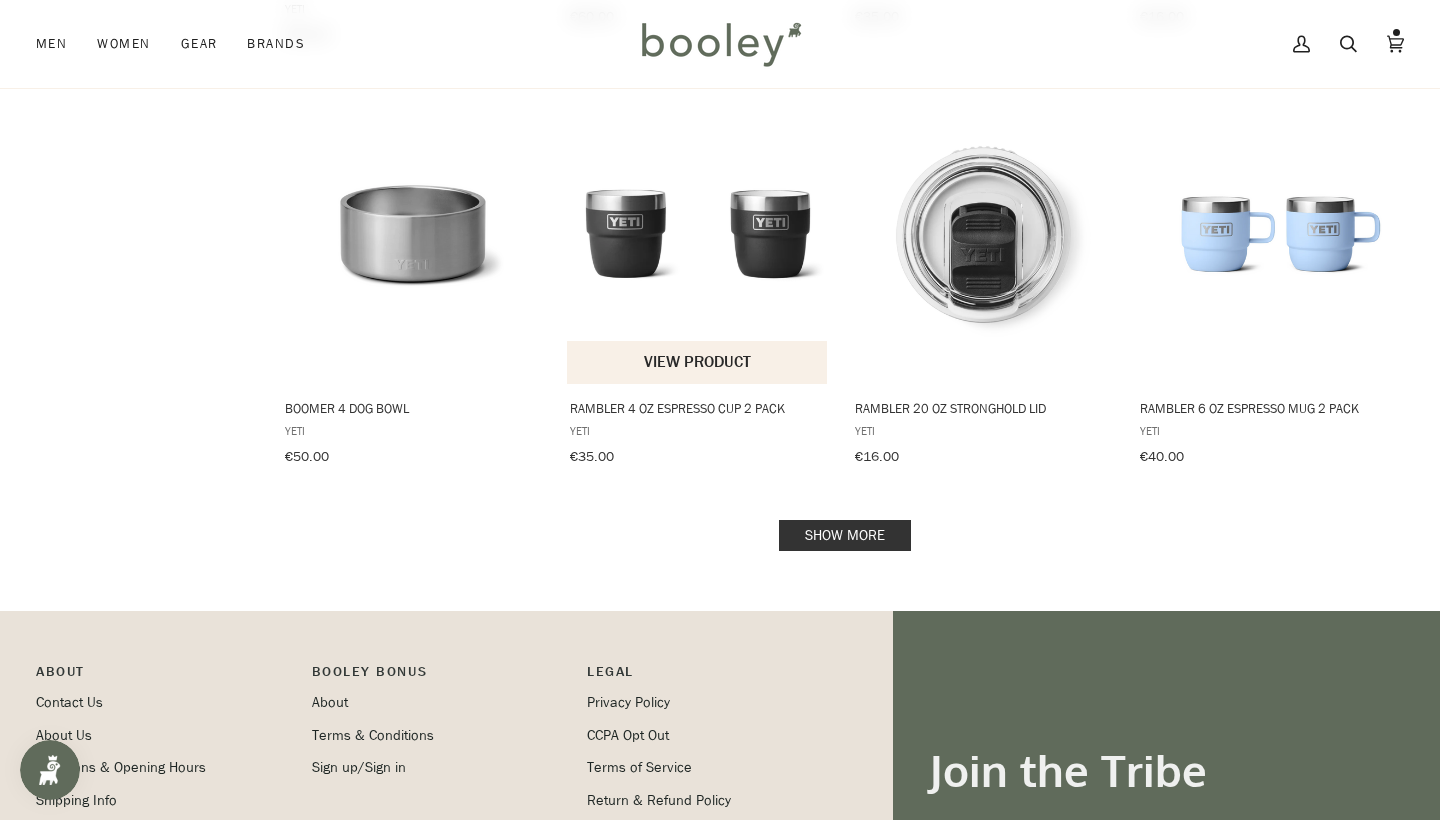 scroll, scrollTop: 4087, scrollLeft: 0, axis: vertical 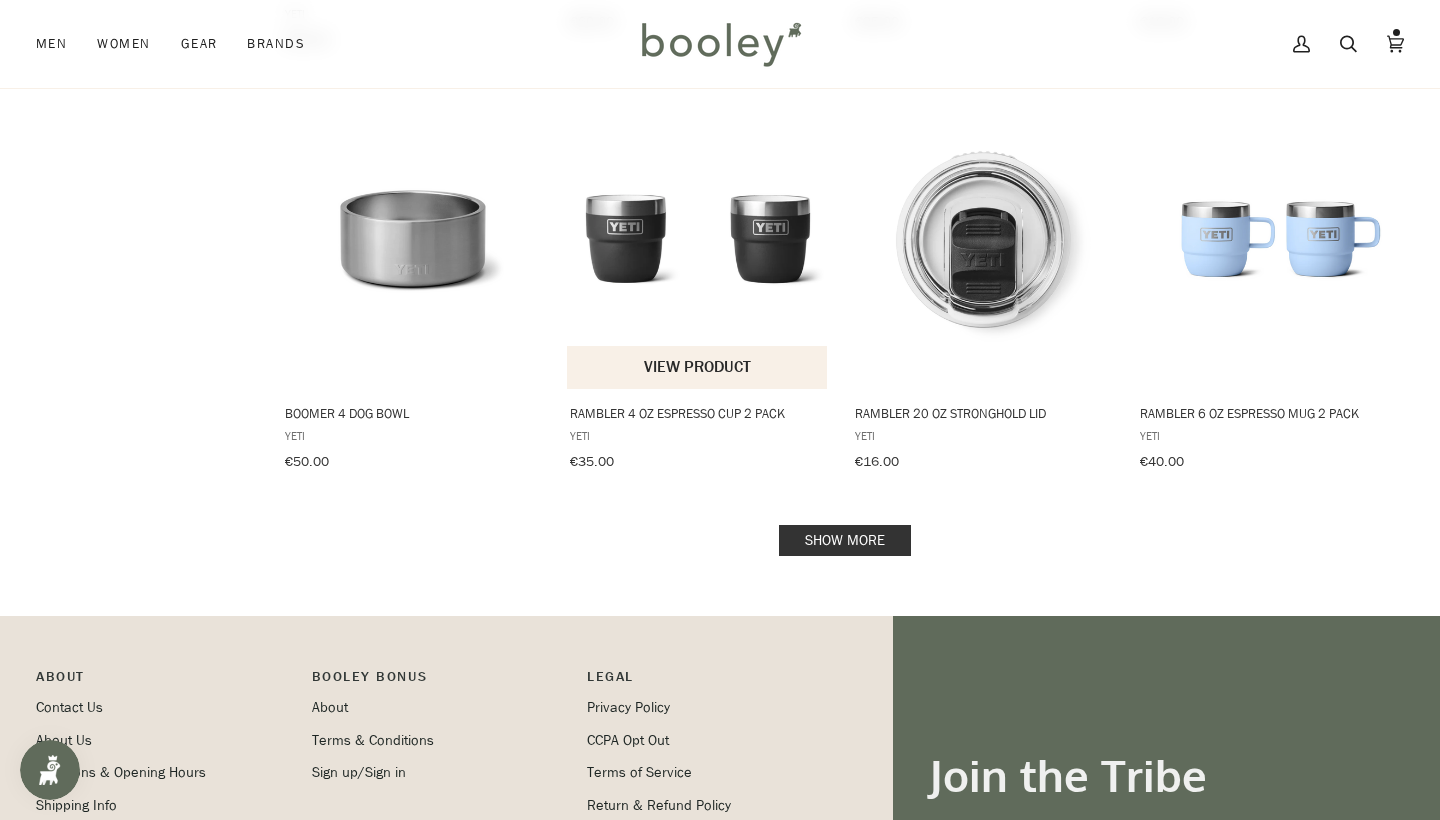 click at bounding box center (698, 239) 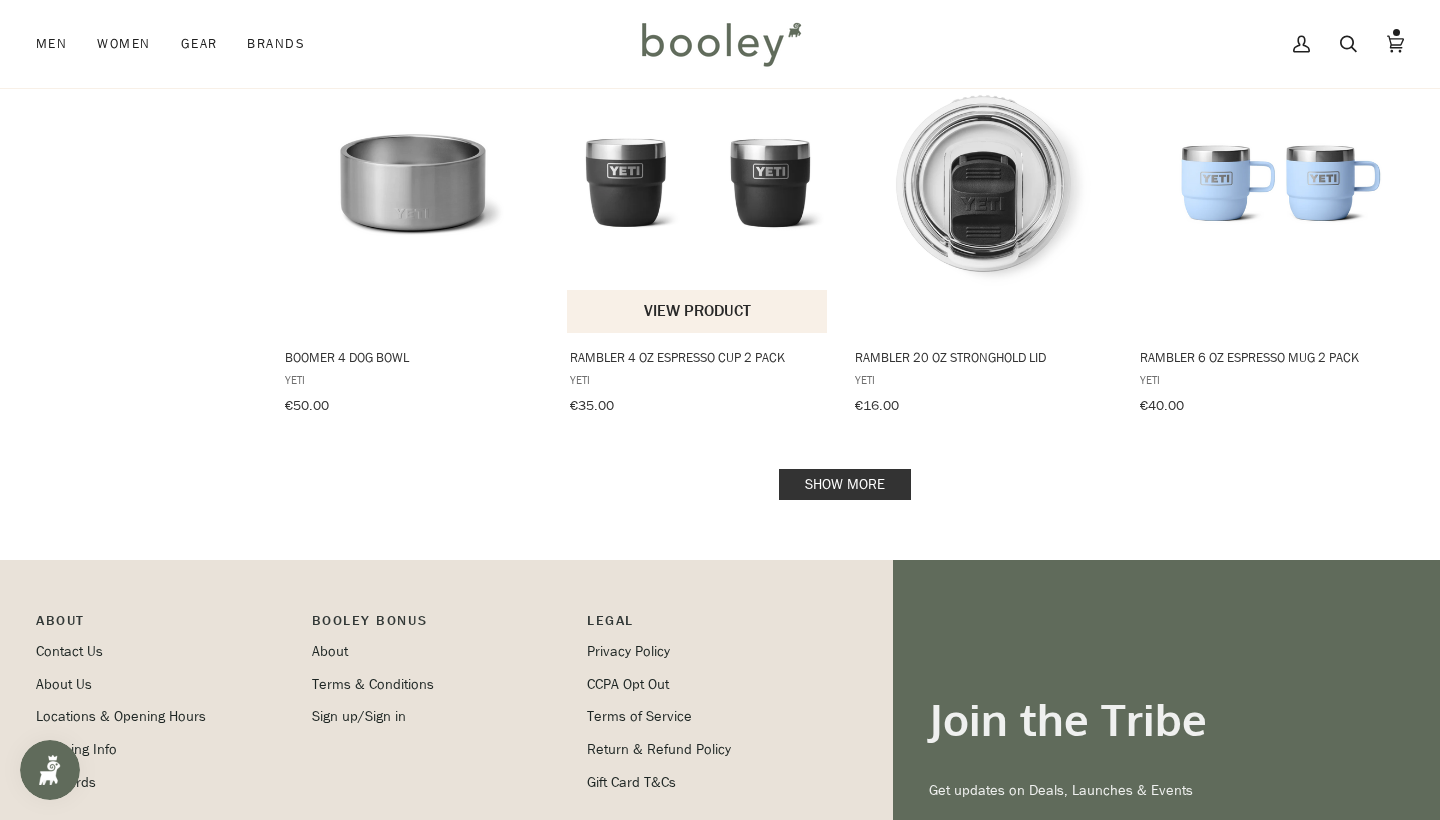 scroll, scrollTop: 4145, scrollLeft: 0, axis: vertical 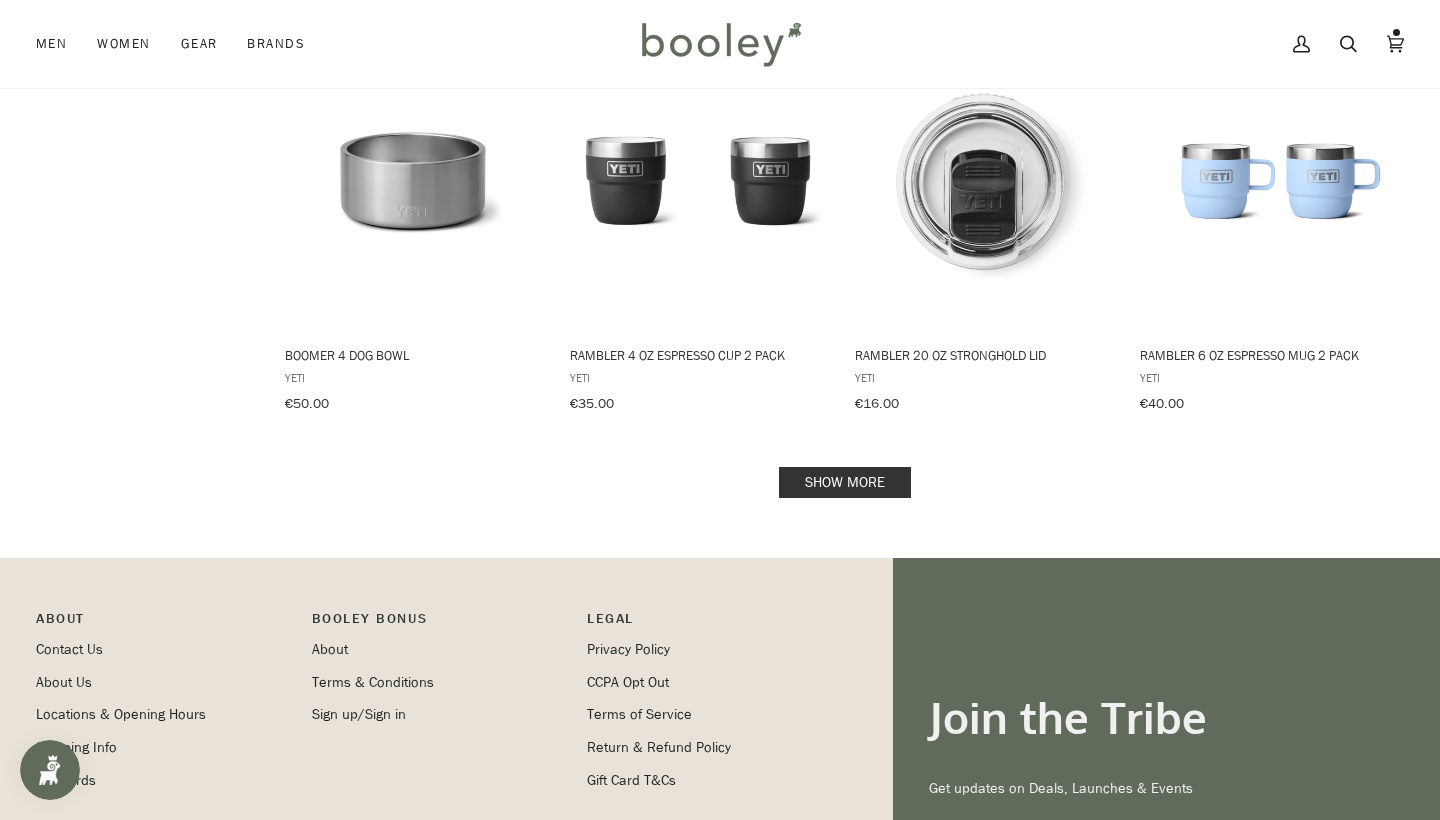 click on "Show more" at bounding box center (845, 482) 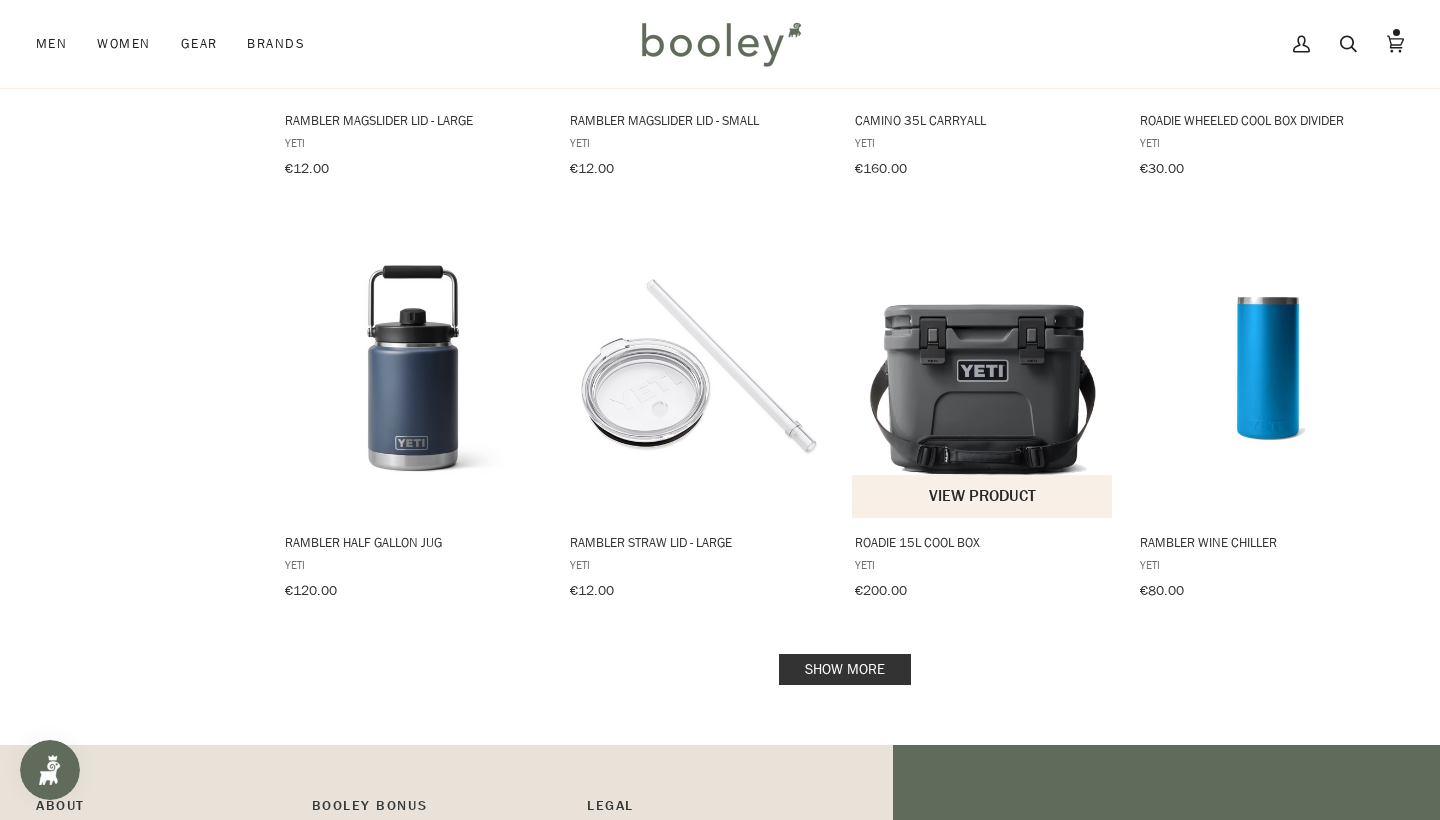 scroll, scrollTop: 6142, scrollLeft: 0, axis: vertical 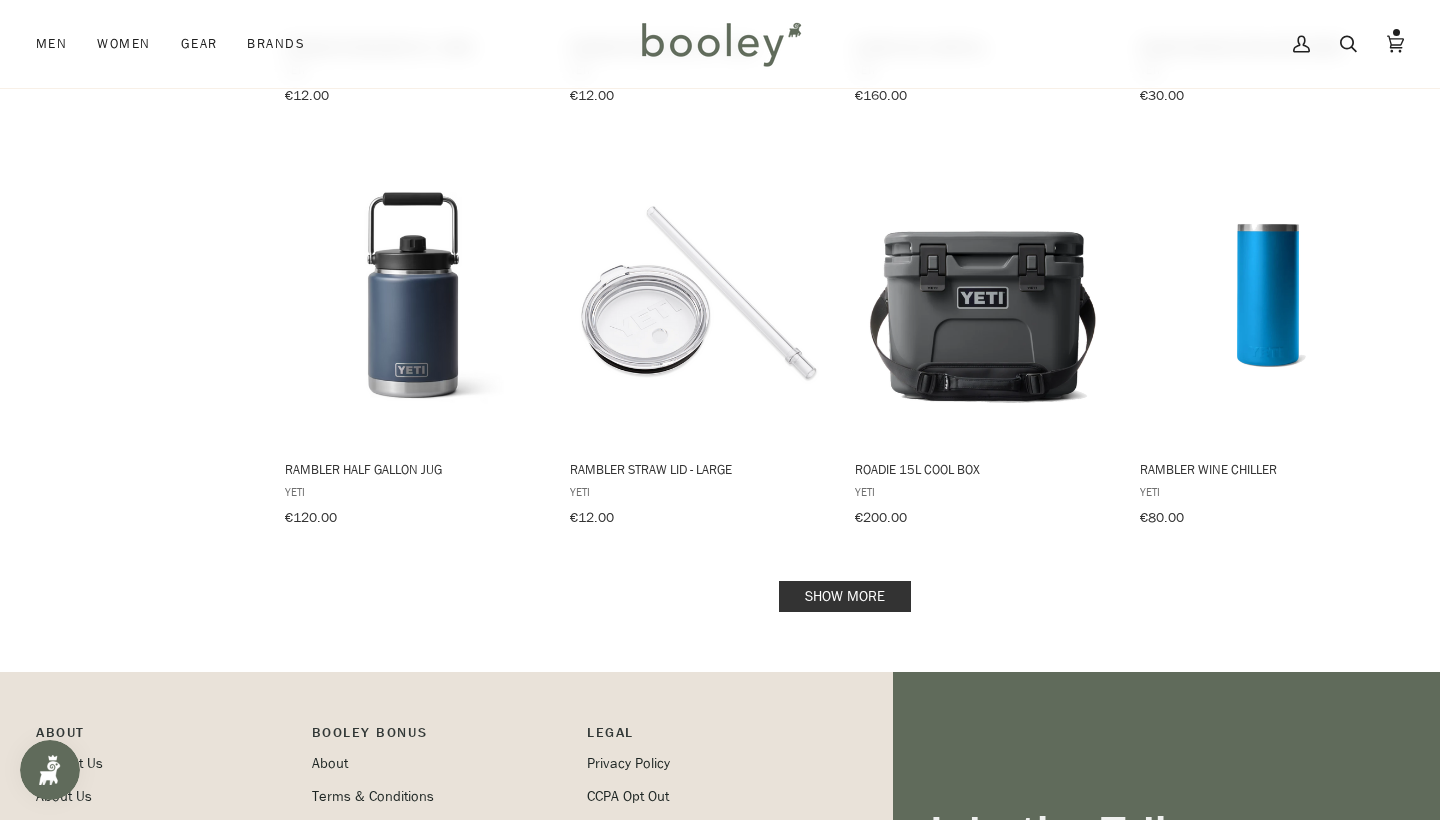 click on "Show more" at bounding box center [845, 596] 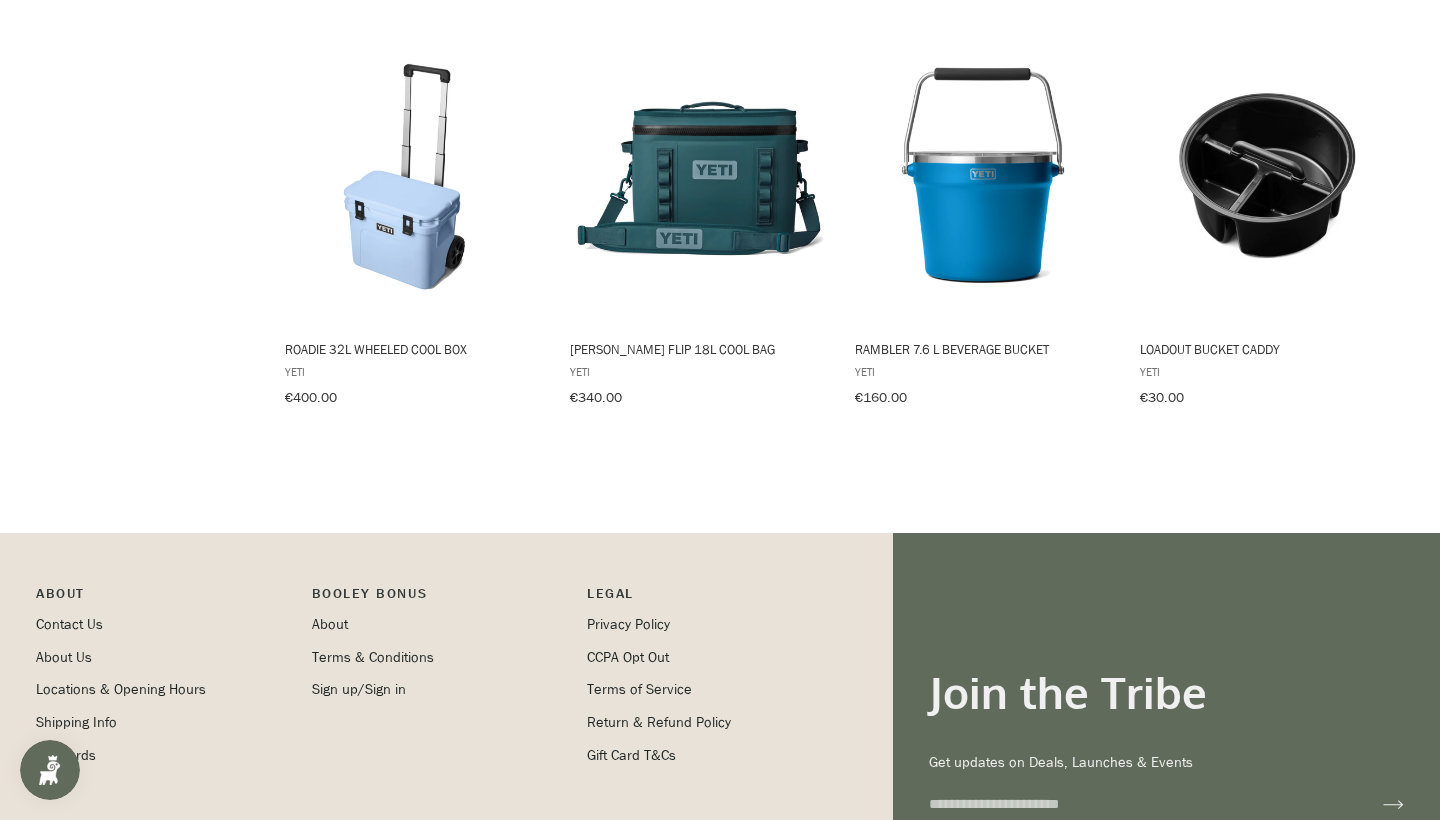 scroll, scrollTop: 0, scrollLeft: 0, axis: both 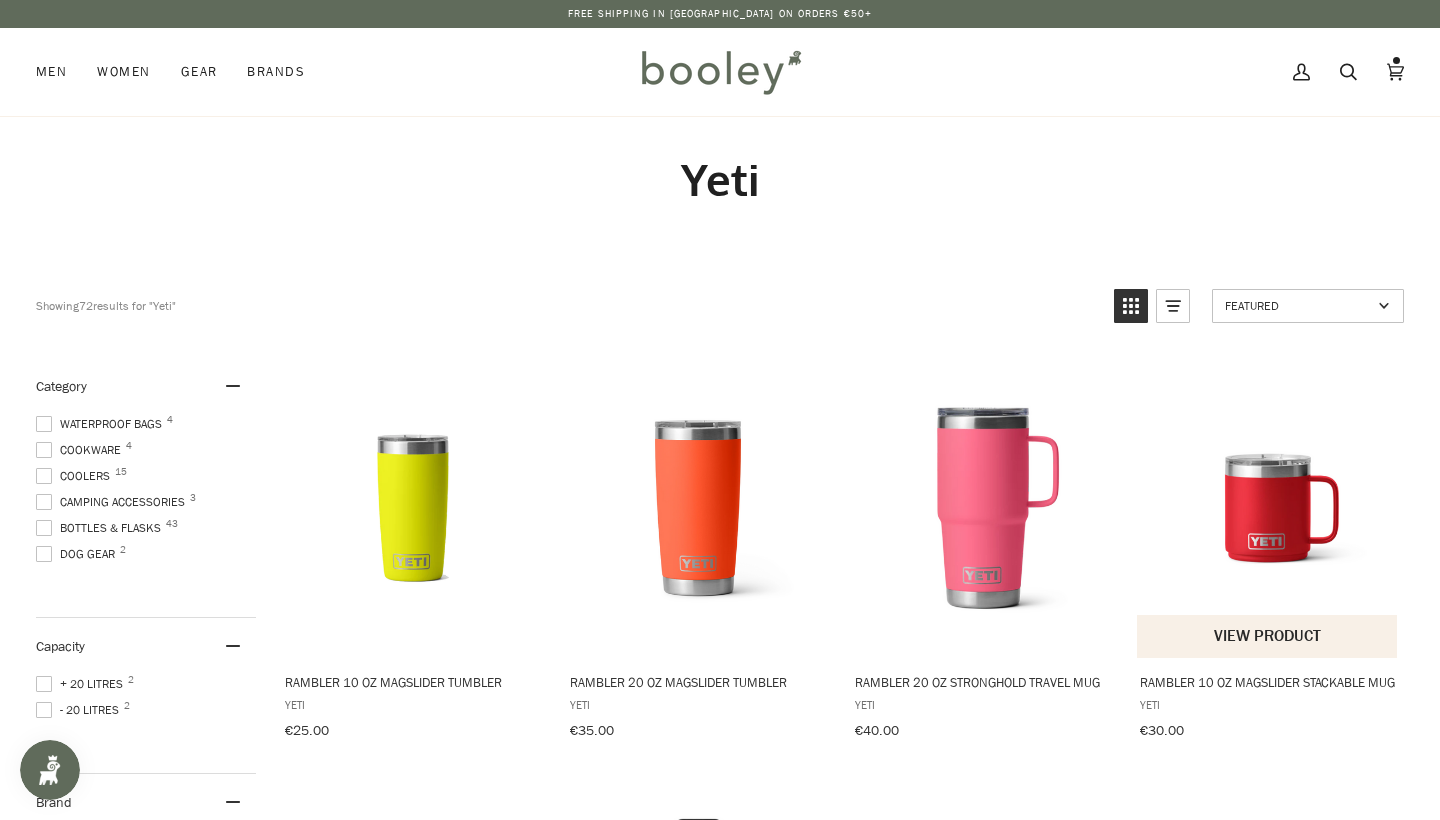 click at bounding box center (1268, 508) 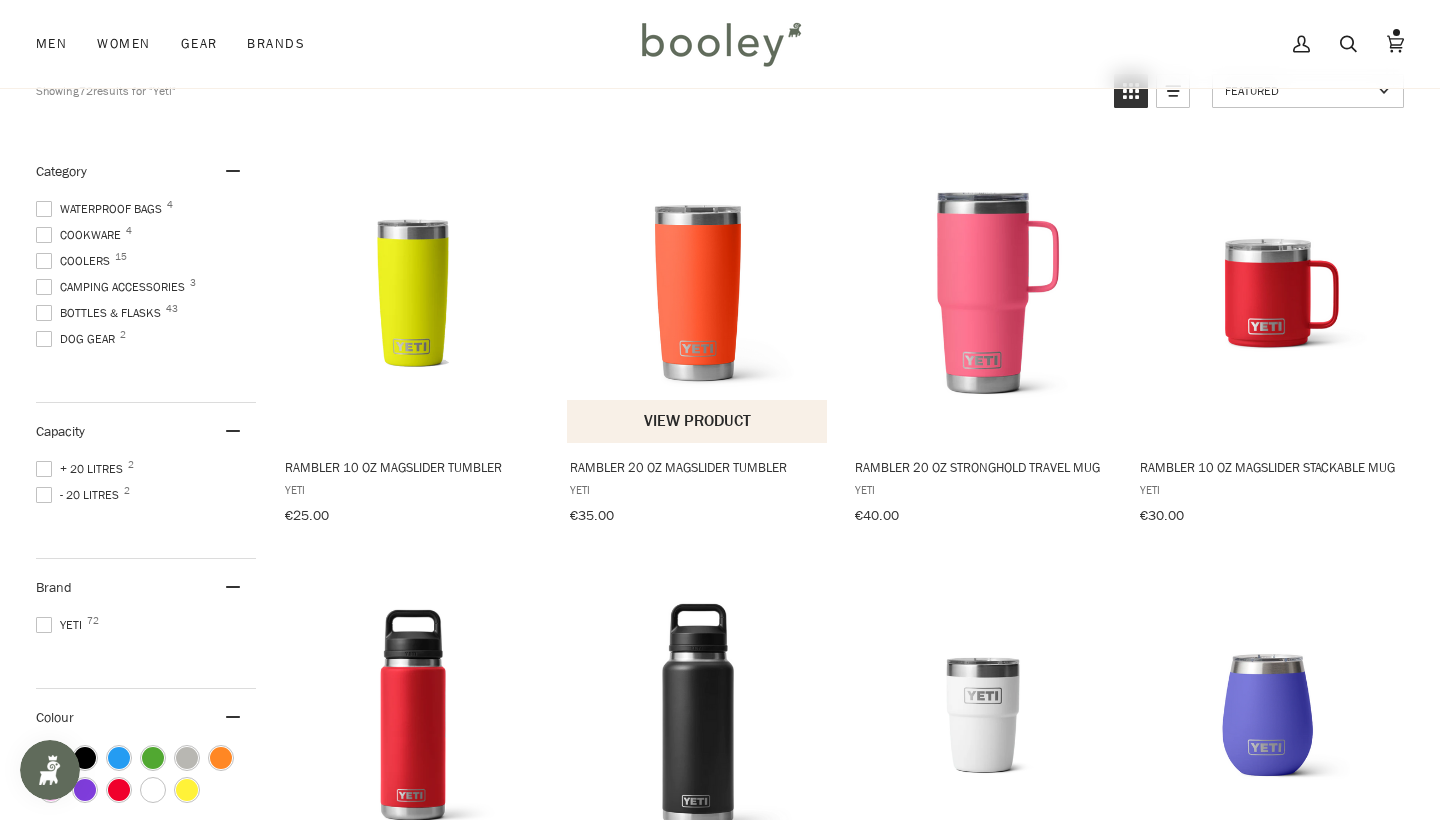 scroll, scrollTop: 199, scrollLeft: 0, axis: vertical 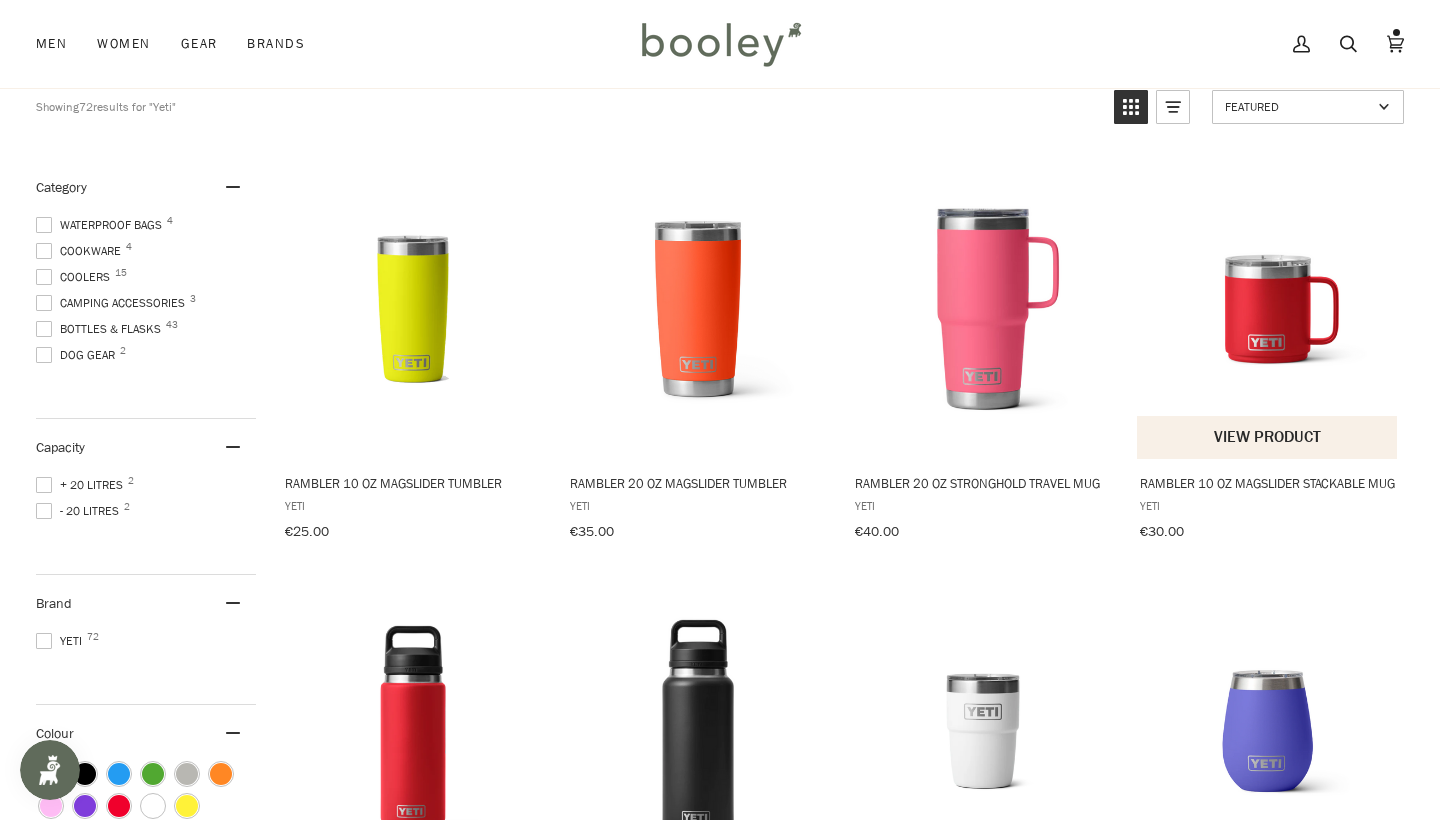 click at bounding box center (1268, 309) 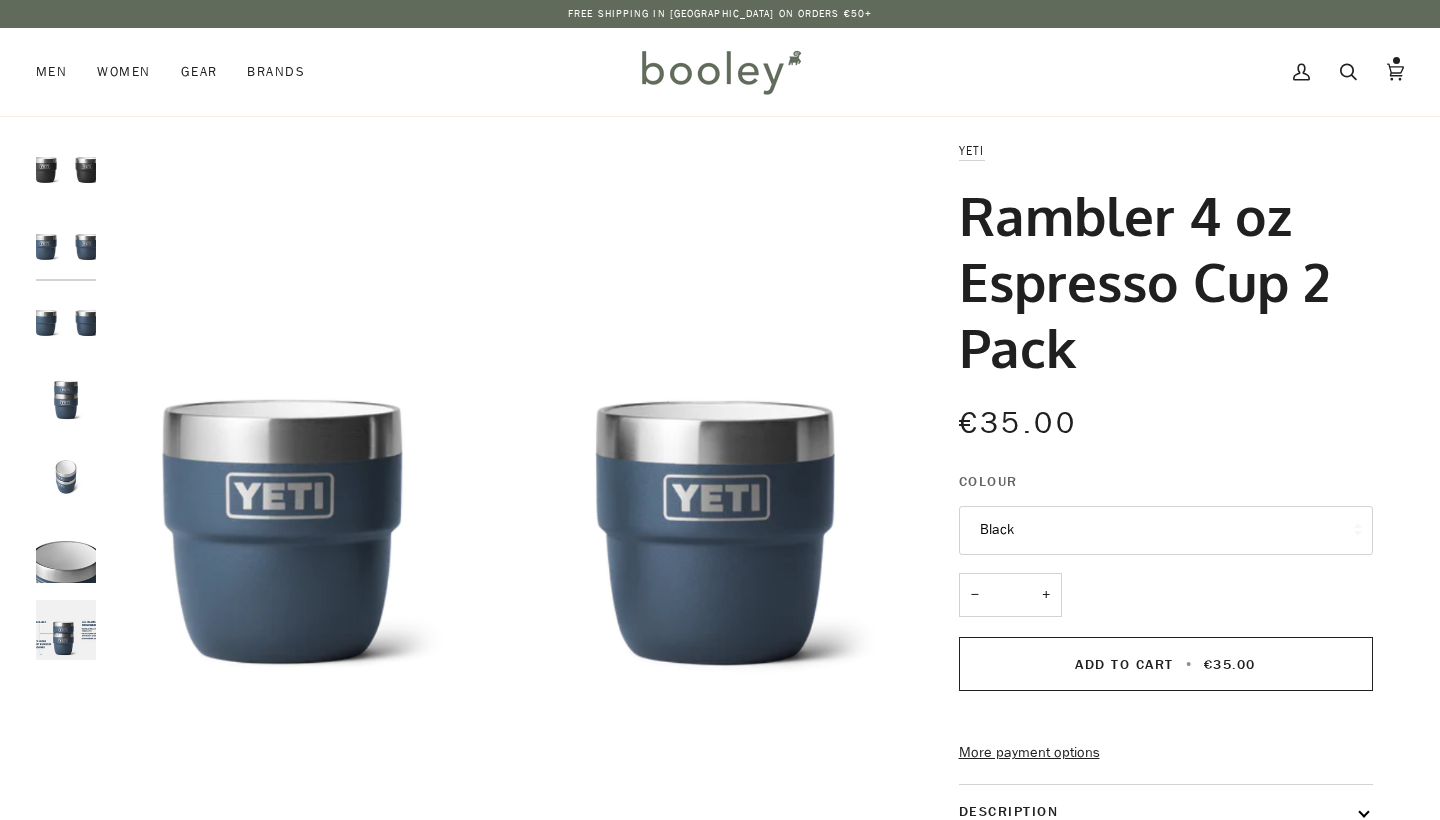 click at bounding box center [66, 323] 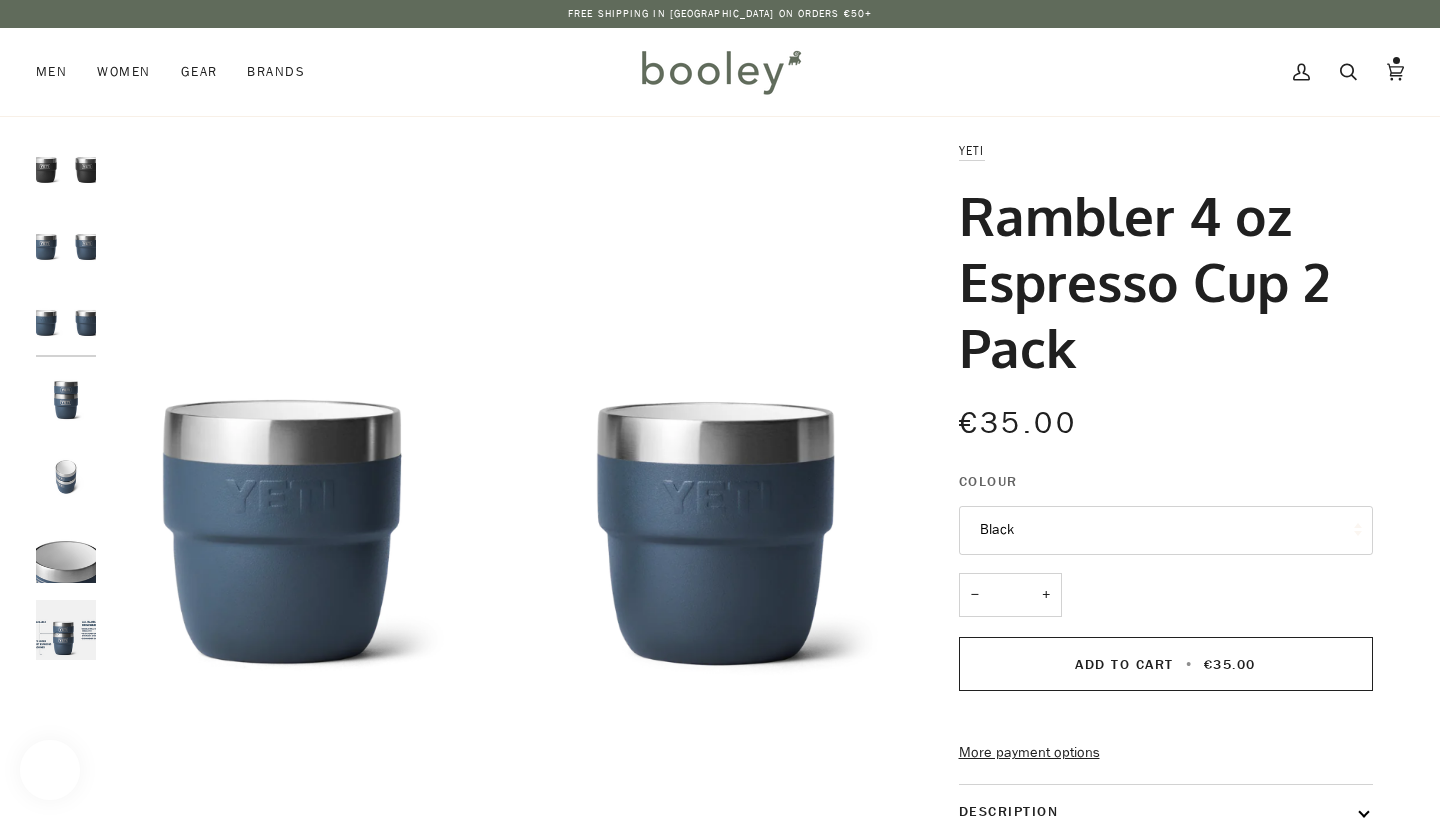 click at bounding box center [66, 400] 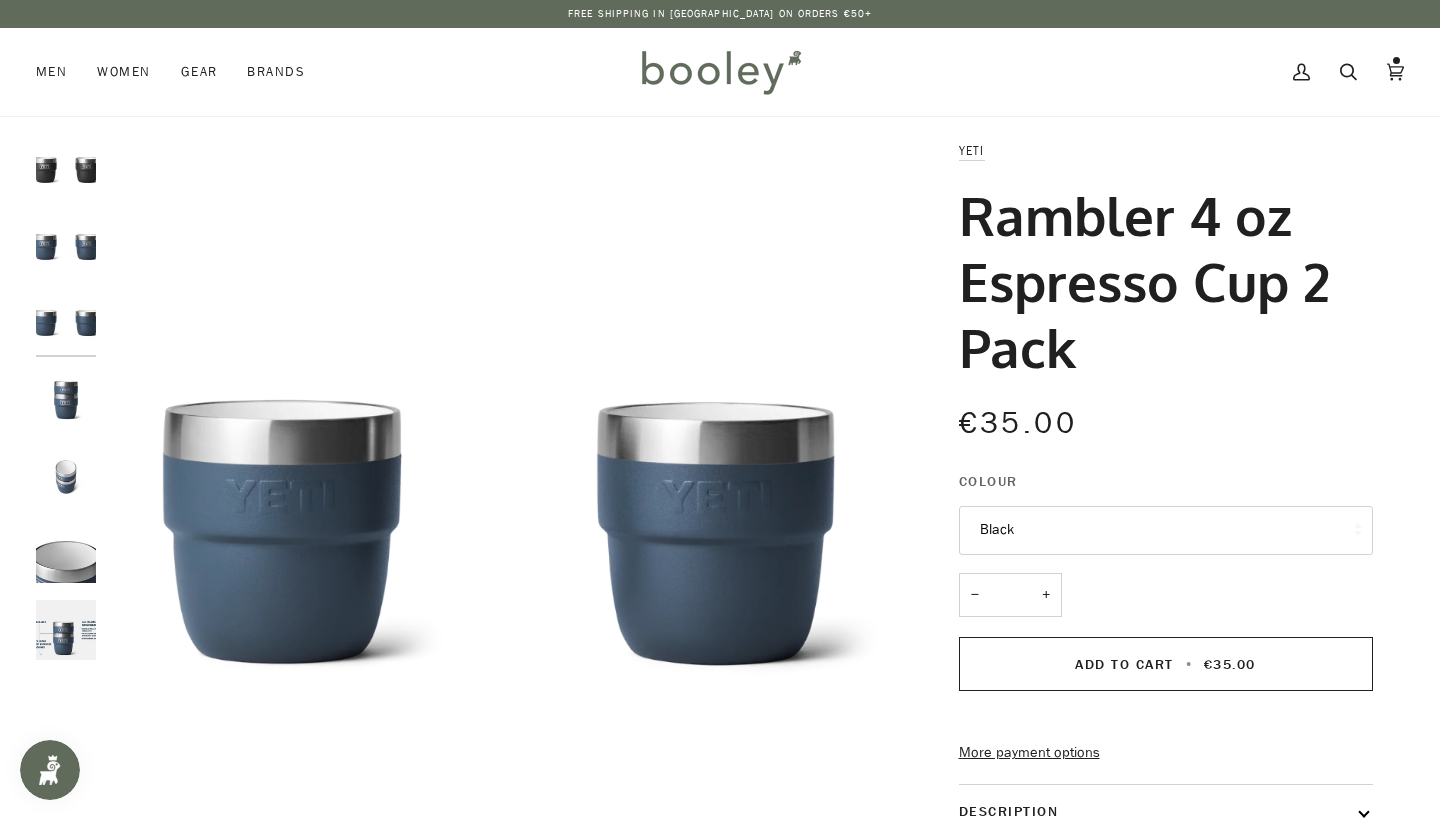 scroll, scrollTop: 0, scrollLeft: 0, axis: both 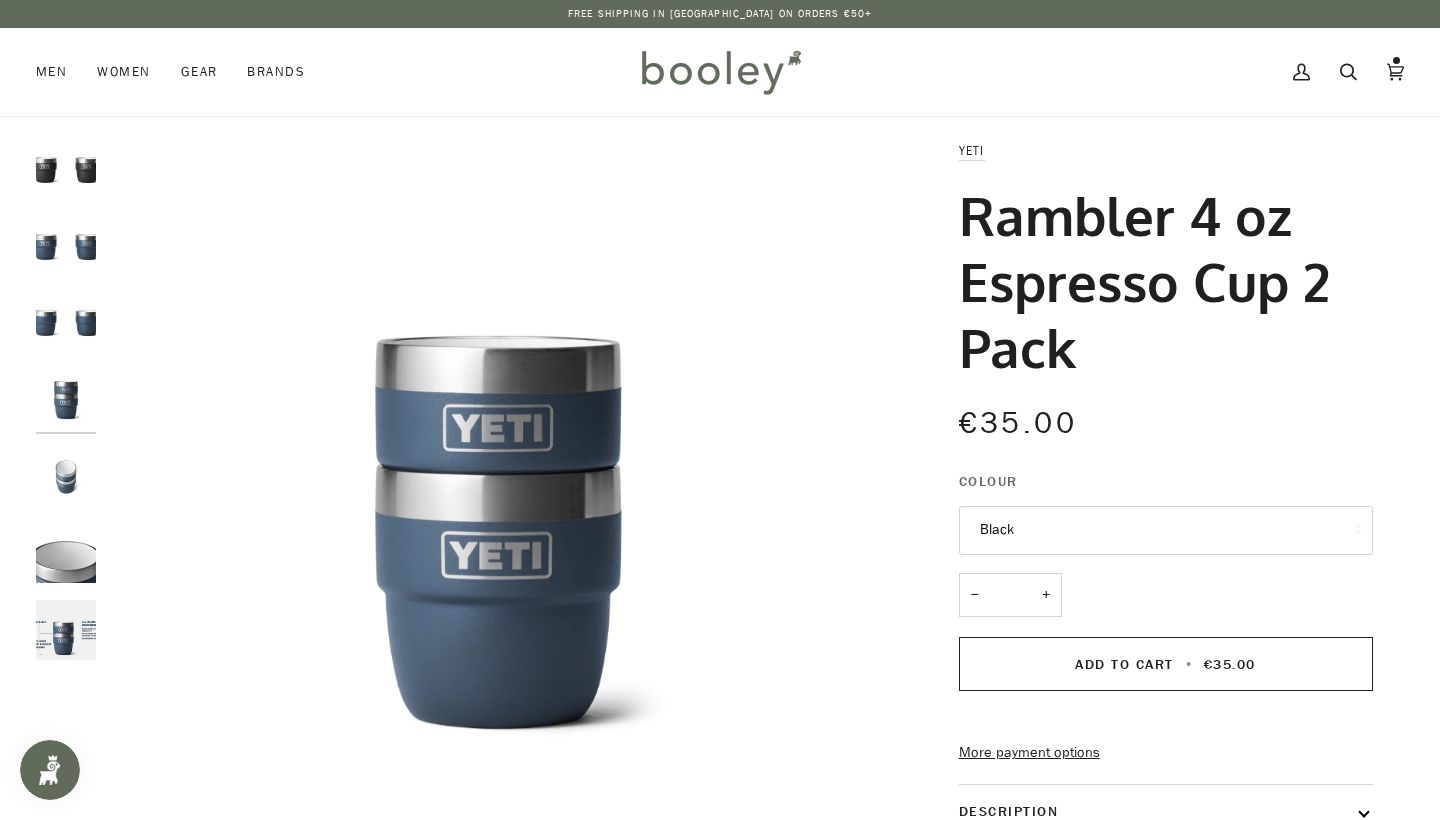 click at bounding box center [66, 630] 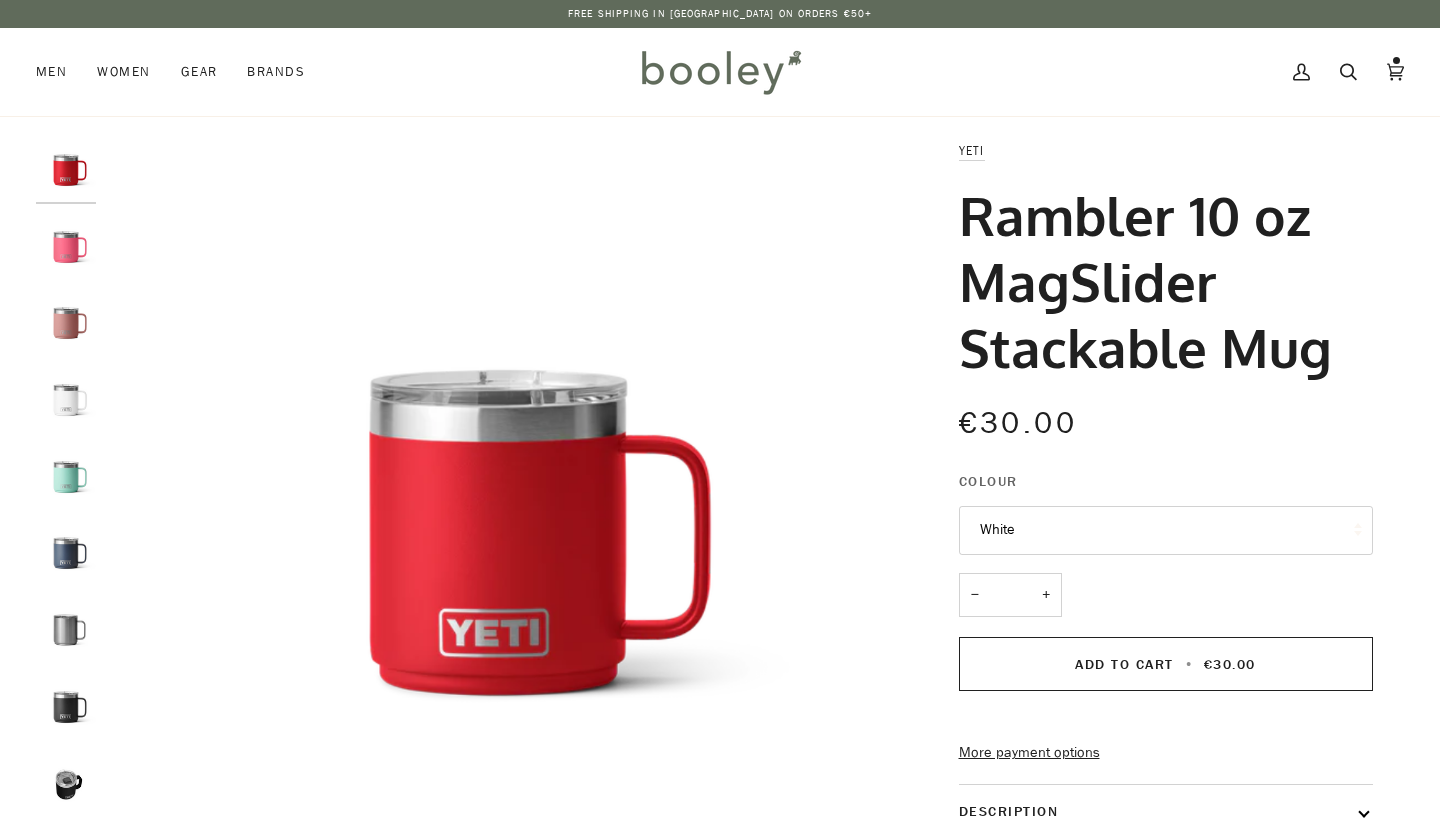 scroll, scrollTop: 0, scrollLeft: 0, axis: both 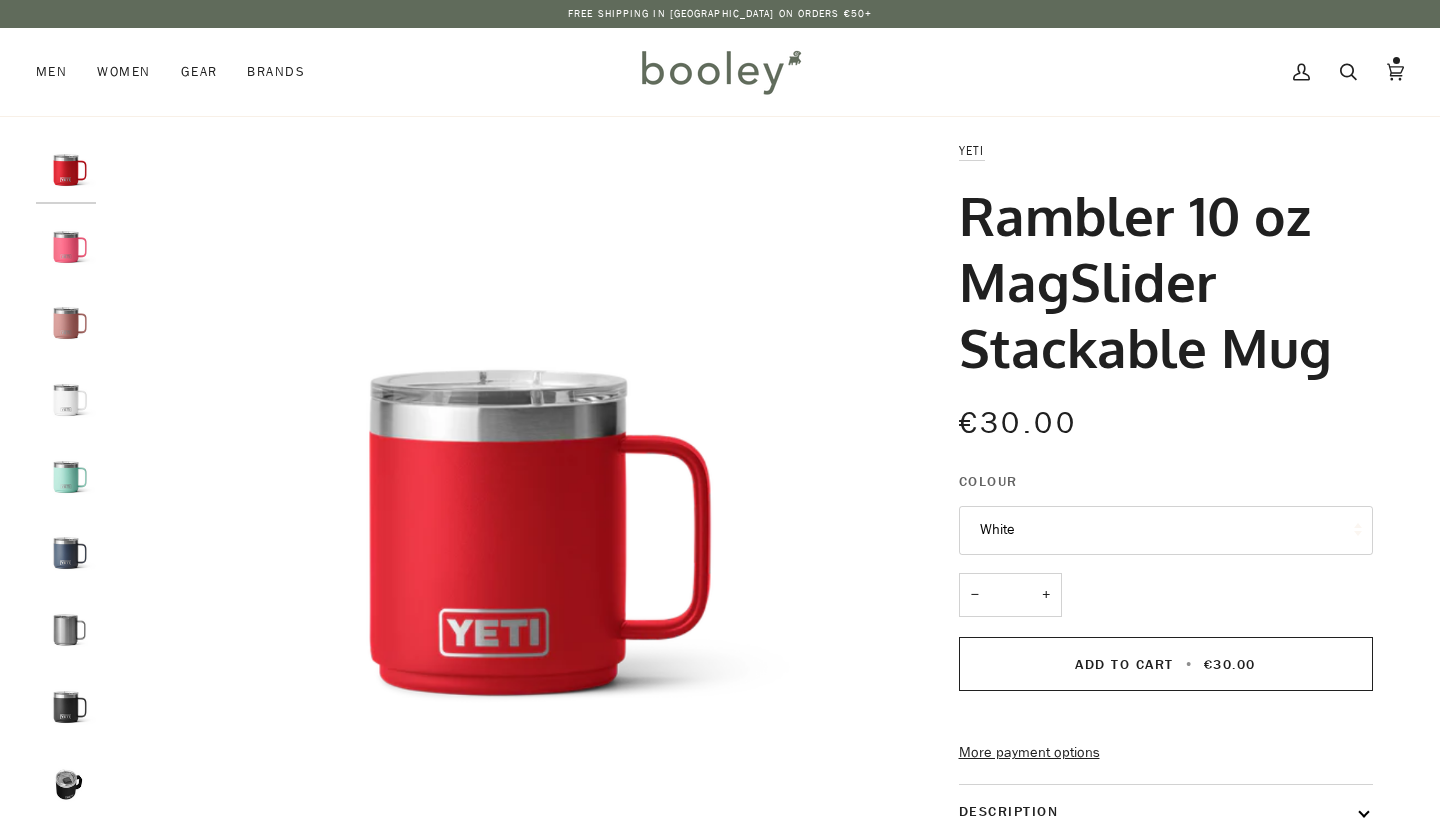 click at bounding box center (66, 553) 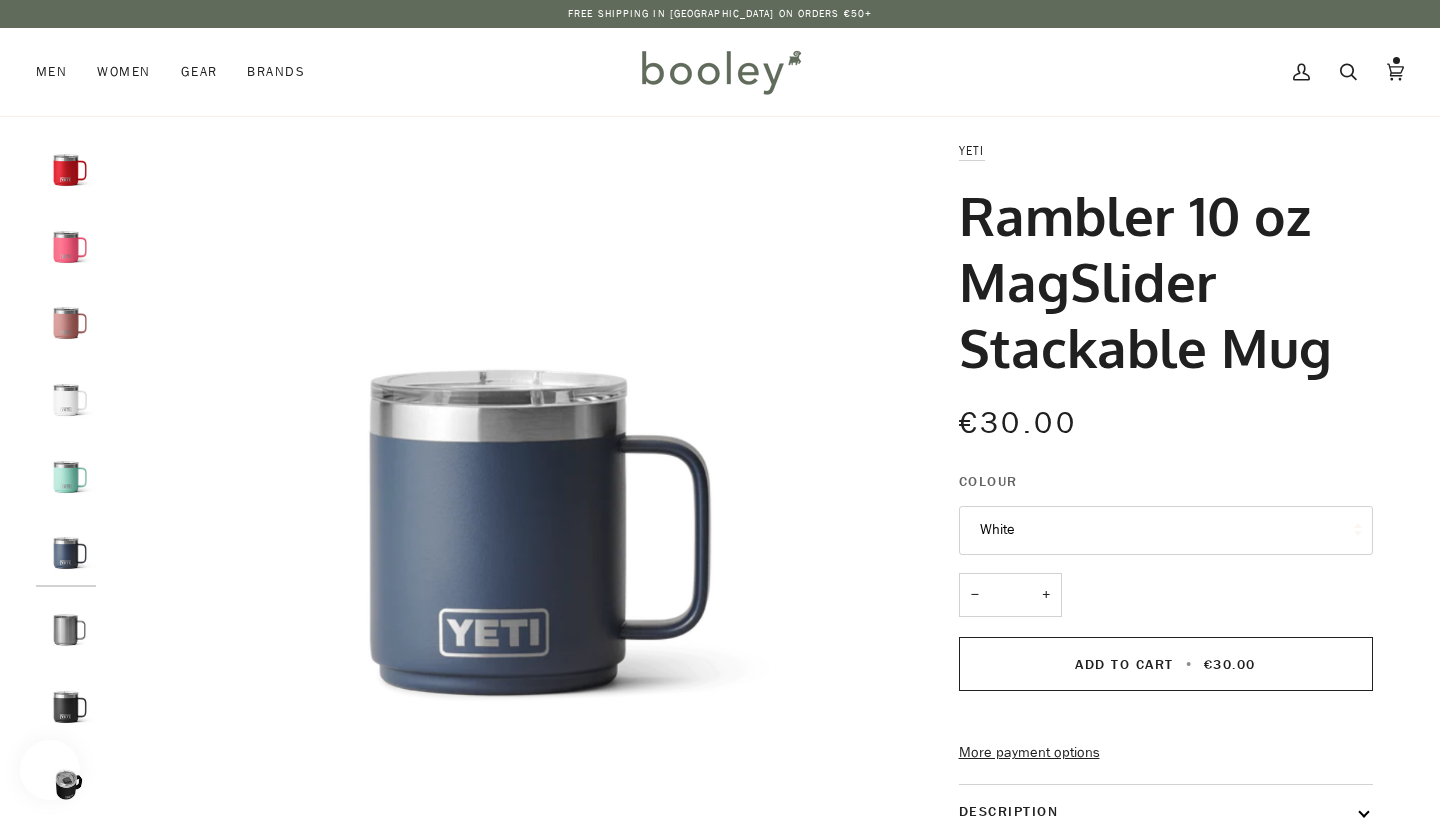 scroll, scrollTop: 22, scrollLeft: 0, axis: vertical 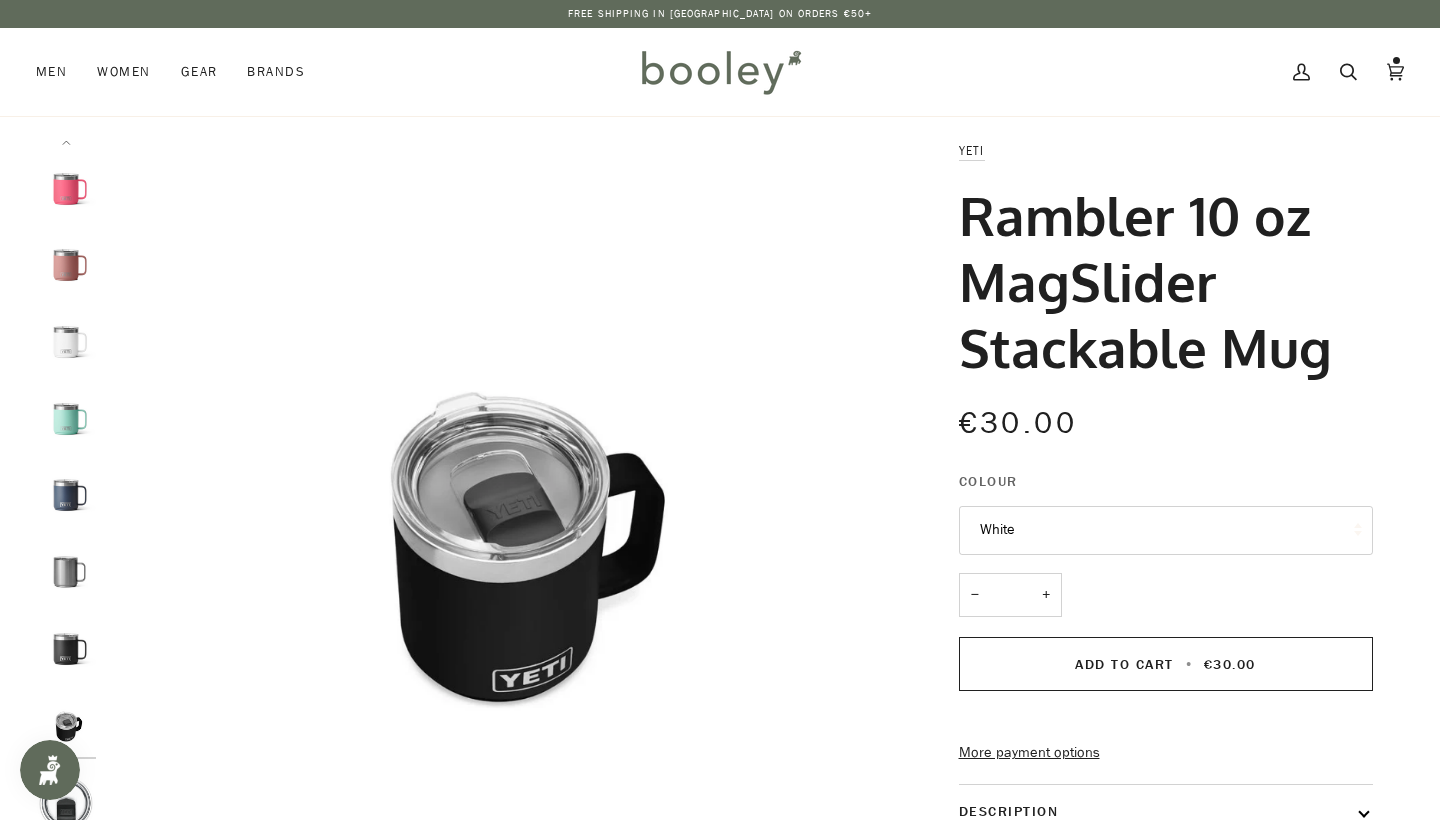 click at bounding box center (66, 495) 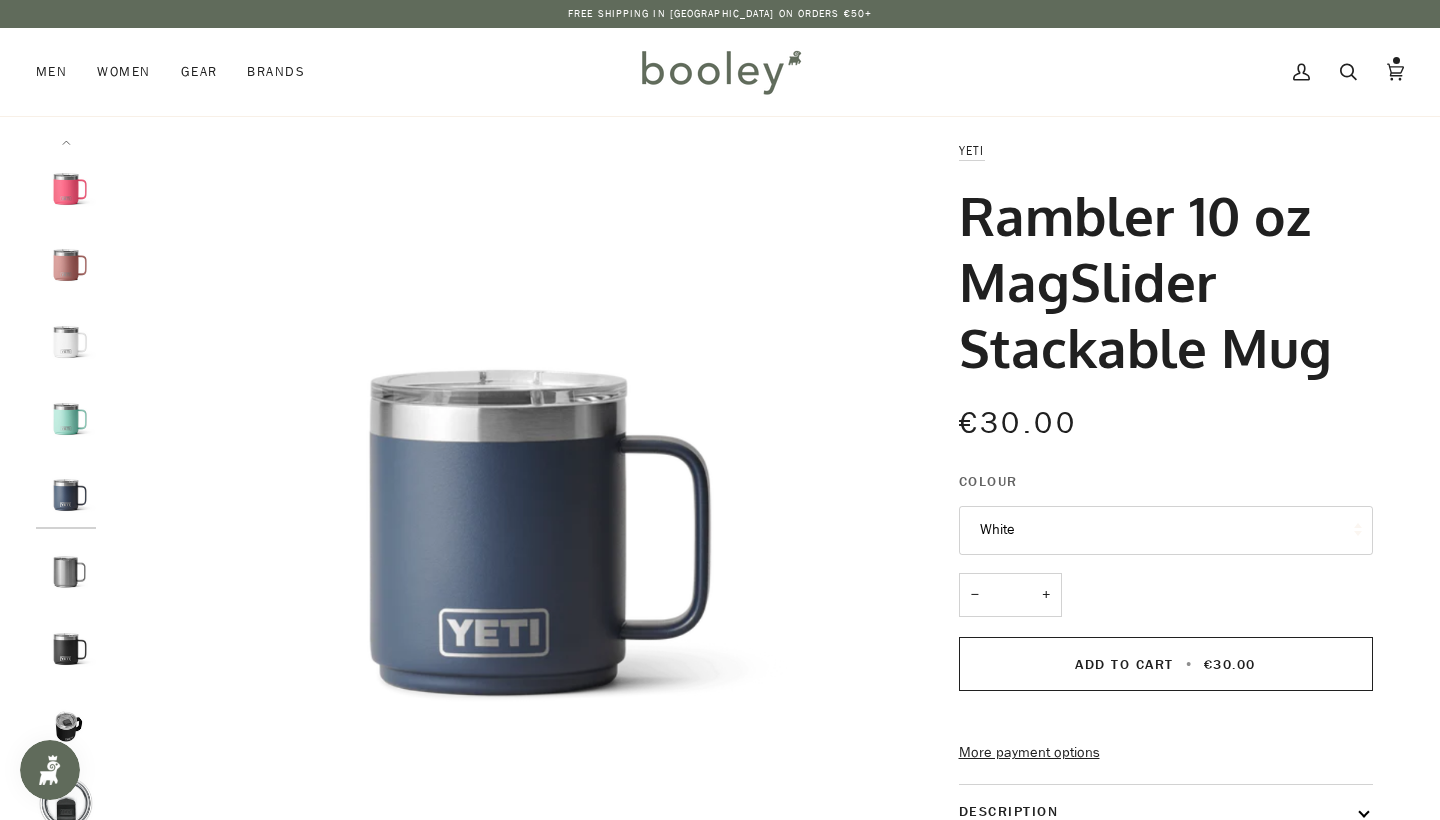 scroll, scrollTop: 22, scrollLeft: 0, axis: vertical 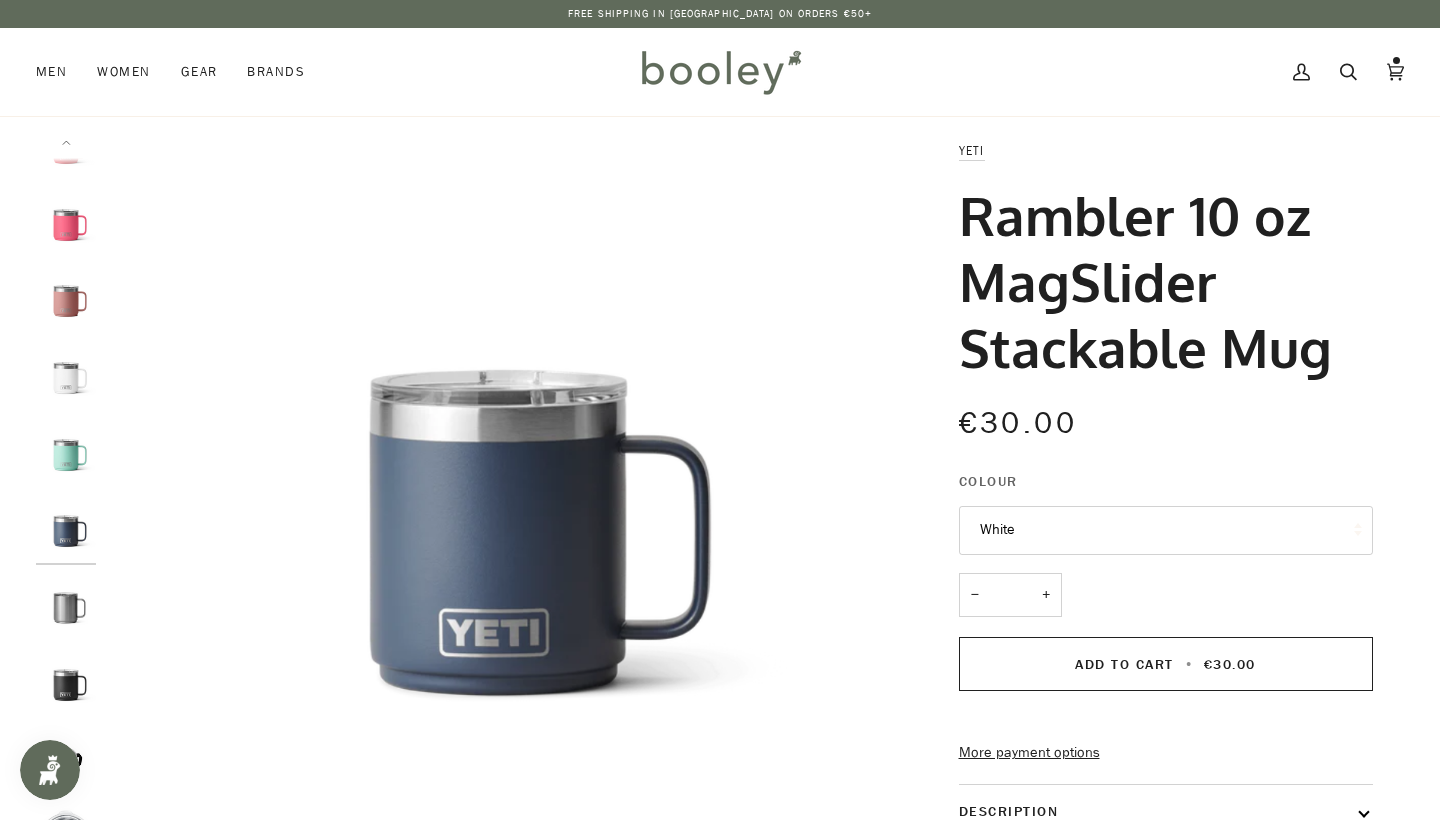click at bounding box center (498, 532) 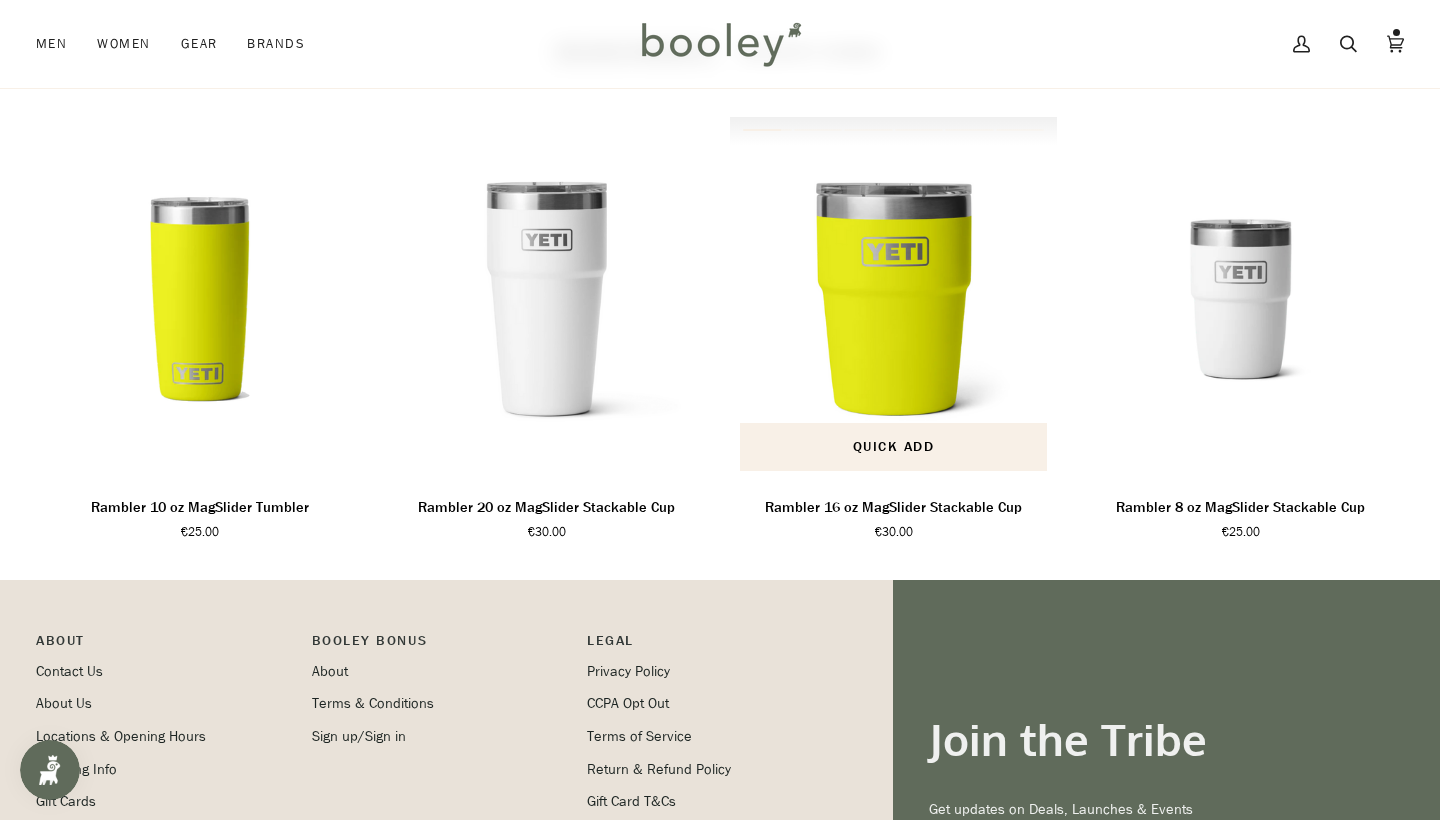 scroll, scrollTop: 0, scrollLeft: 0, axis: both 